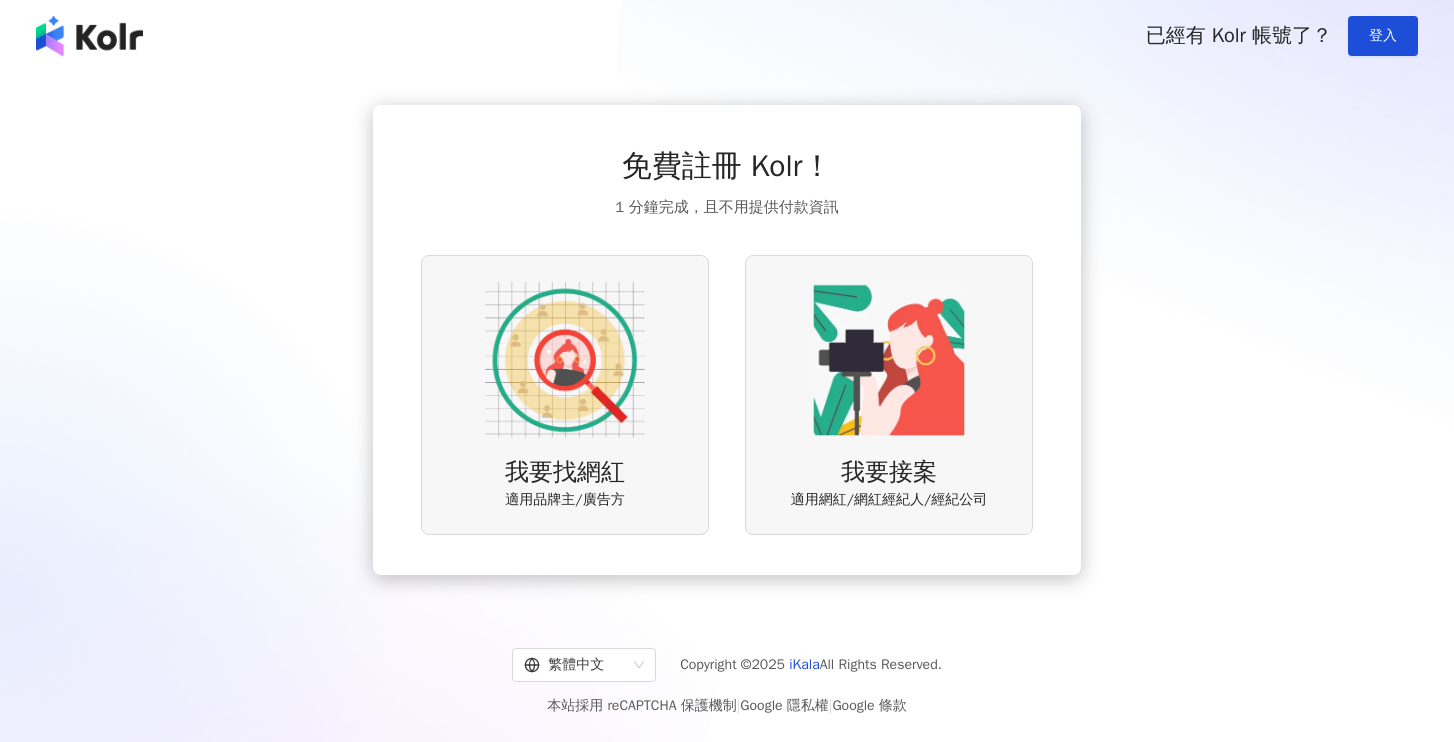 scroll, scrollTop: 0, scrollLeft: 0, axis: both 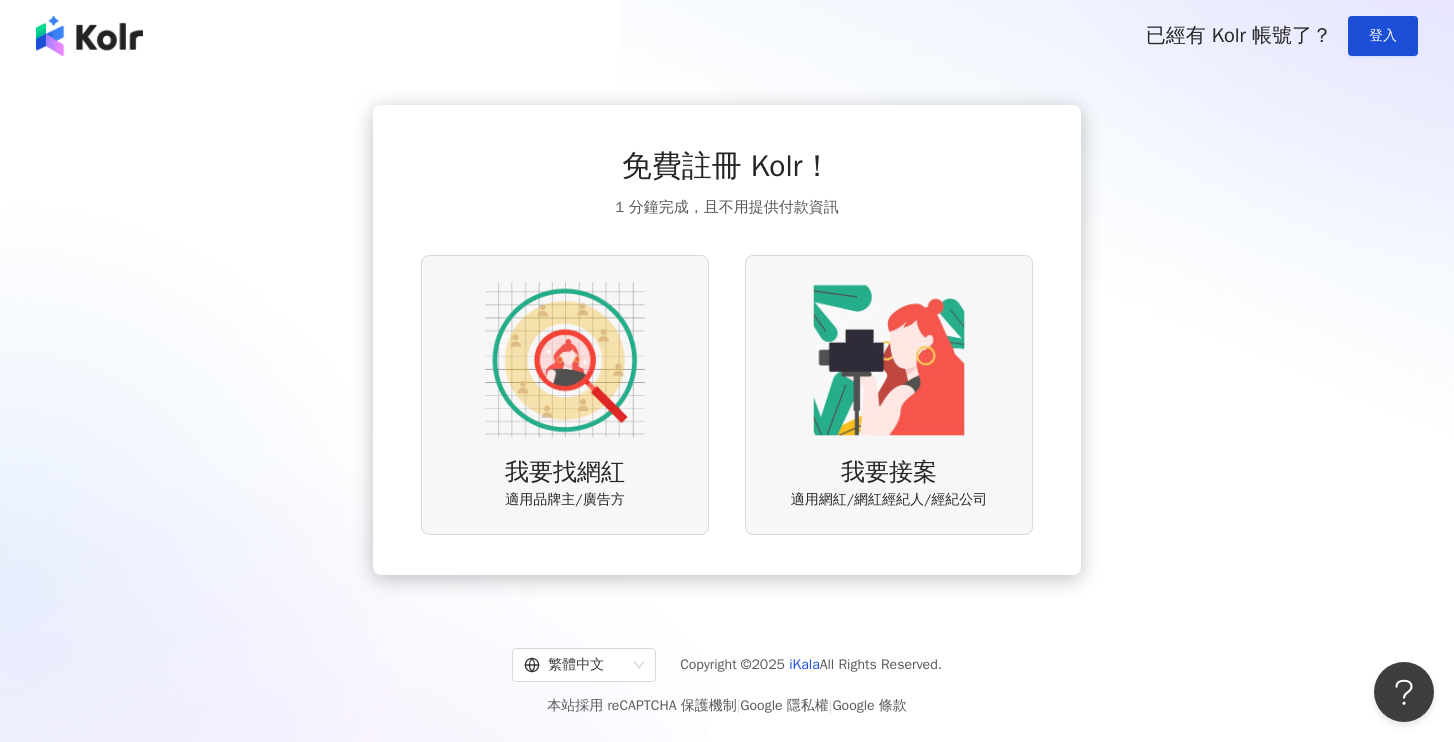 click at bounding box center [565, 360] 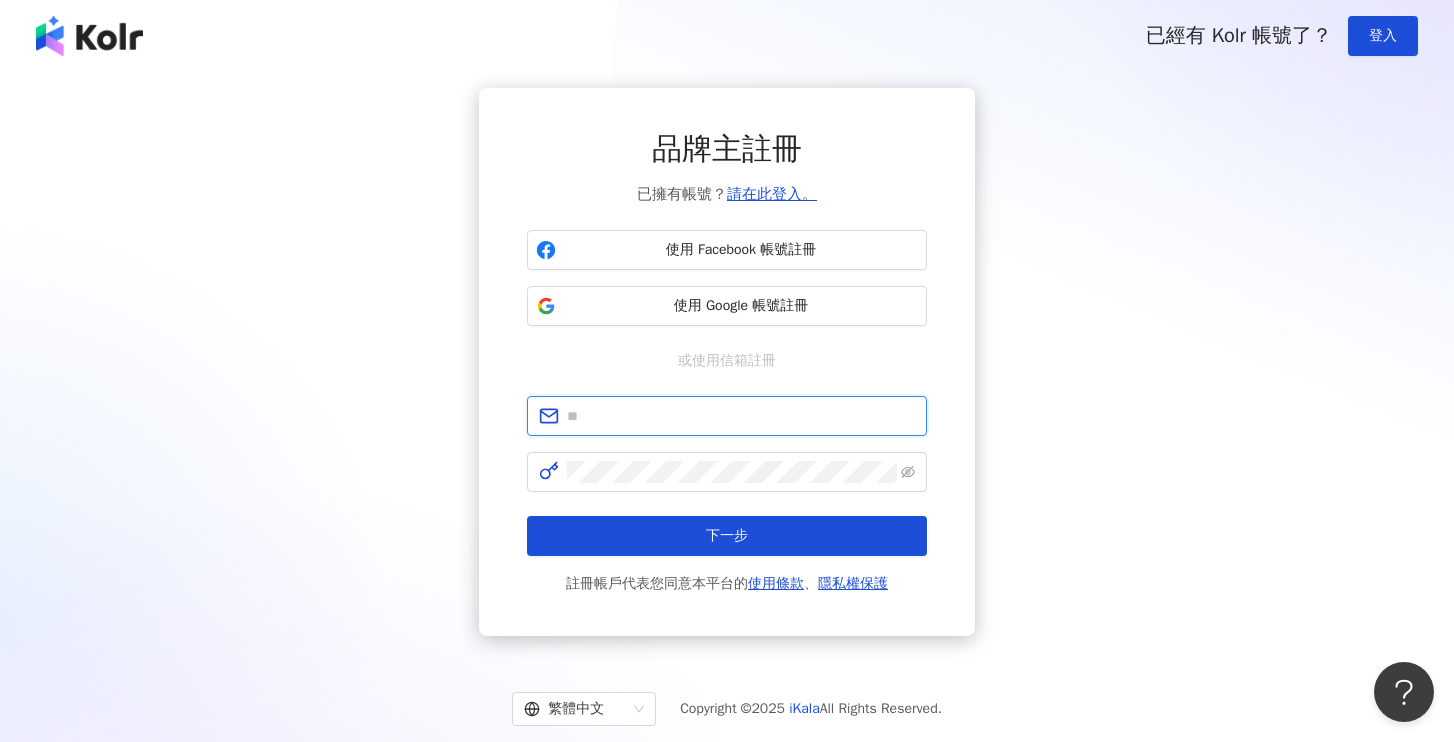 click at bounding box center (741, 416) 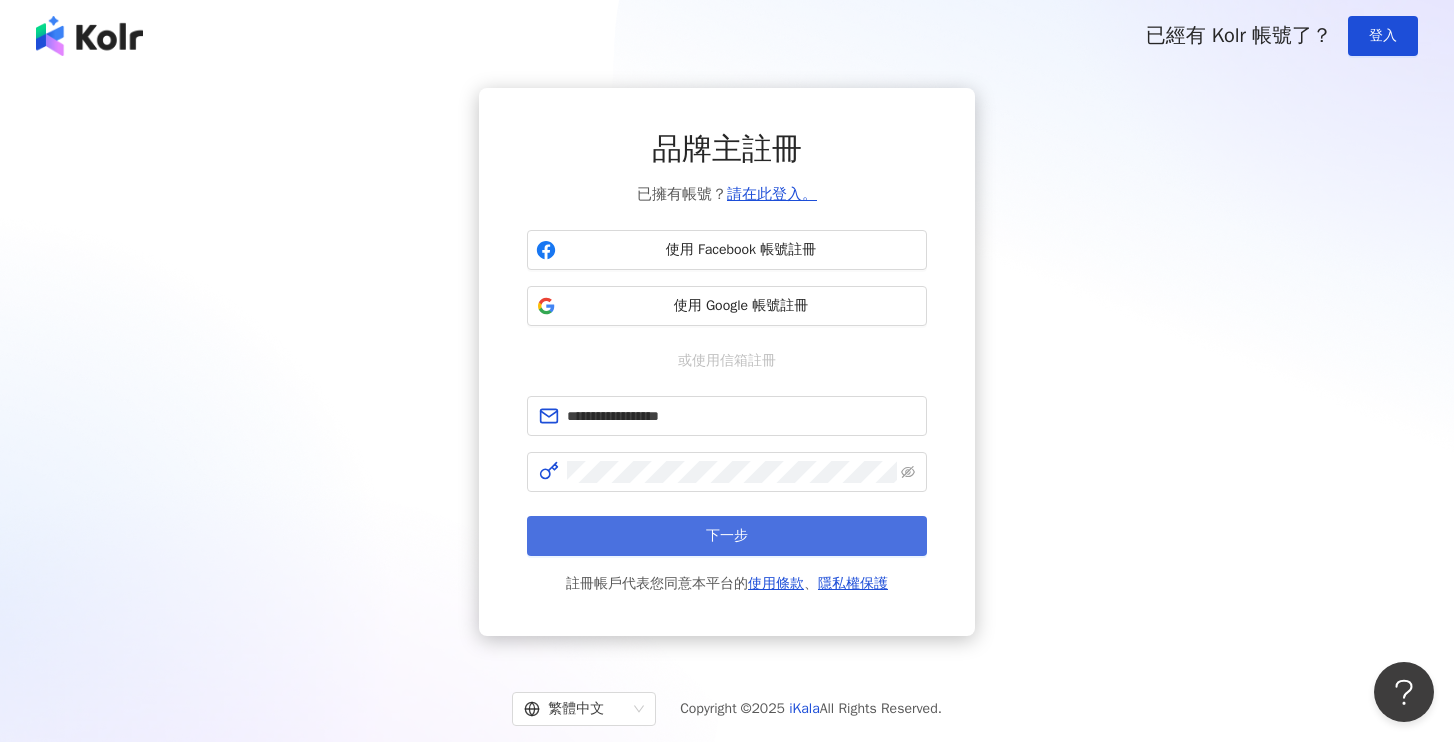 click on "下一步" at bounding box center (727, 536) 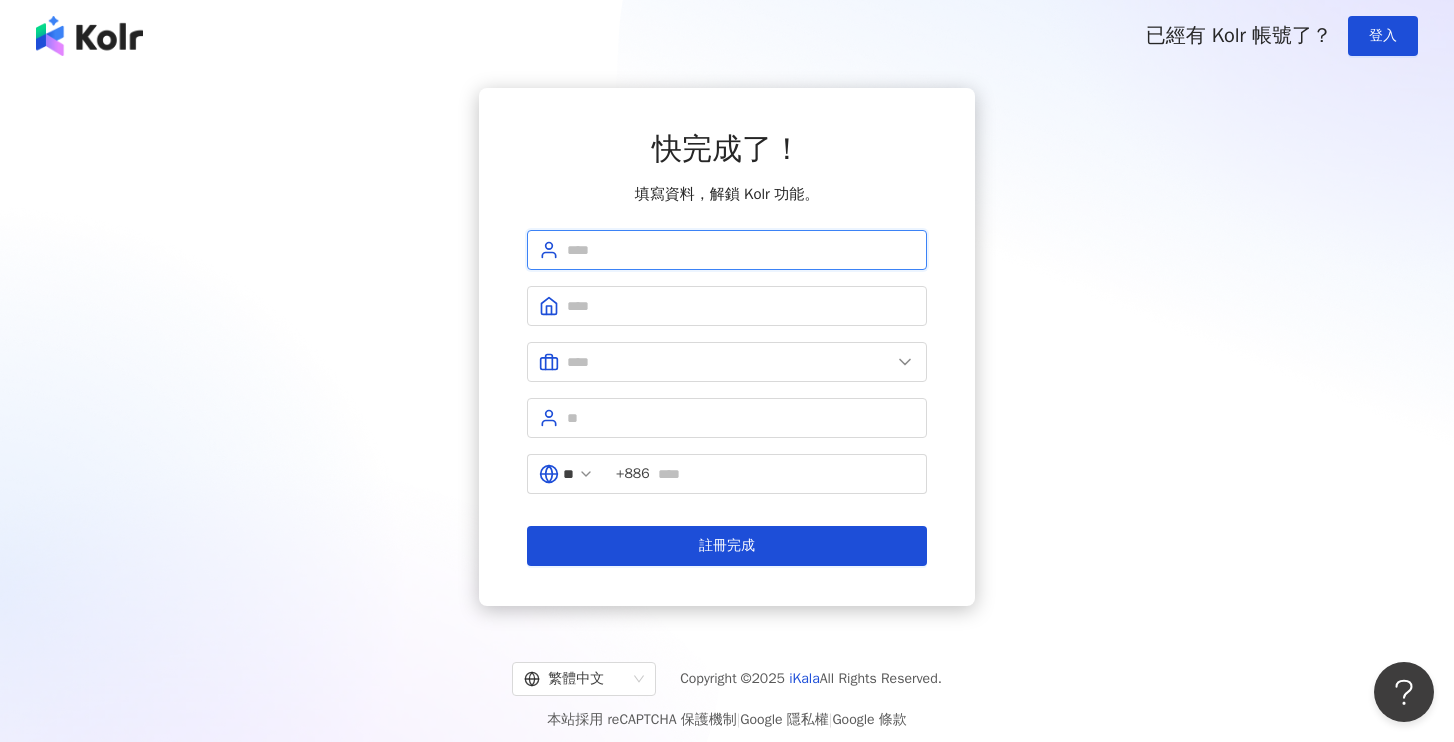 click at bounding box center [741, 250] 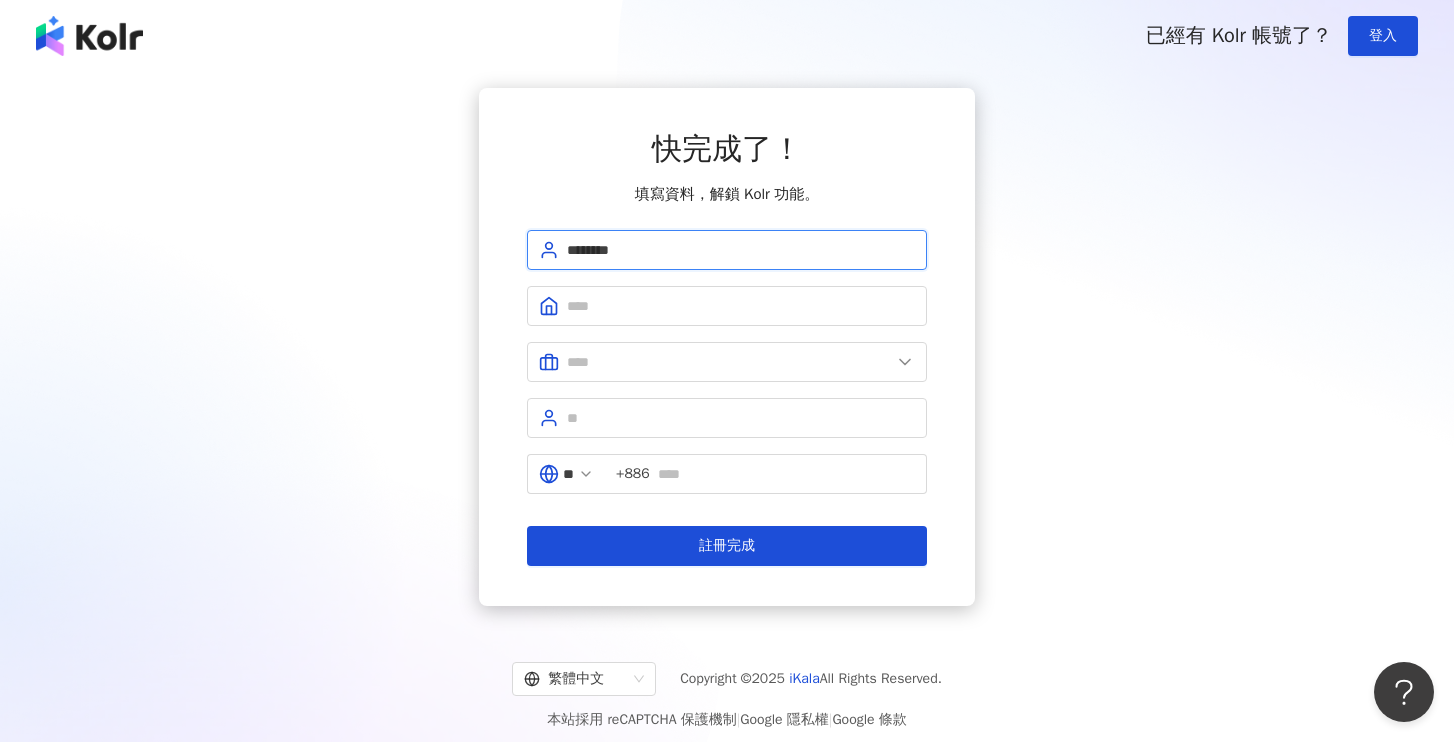 type on "********" 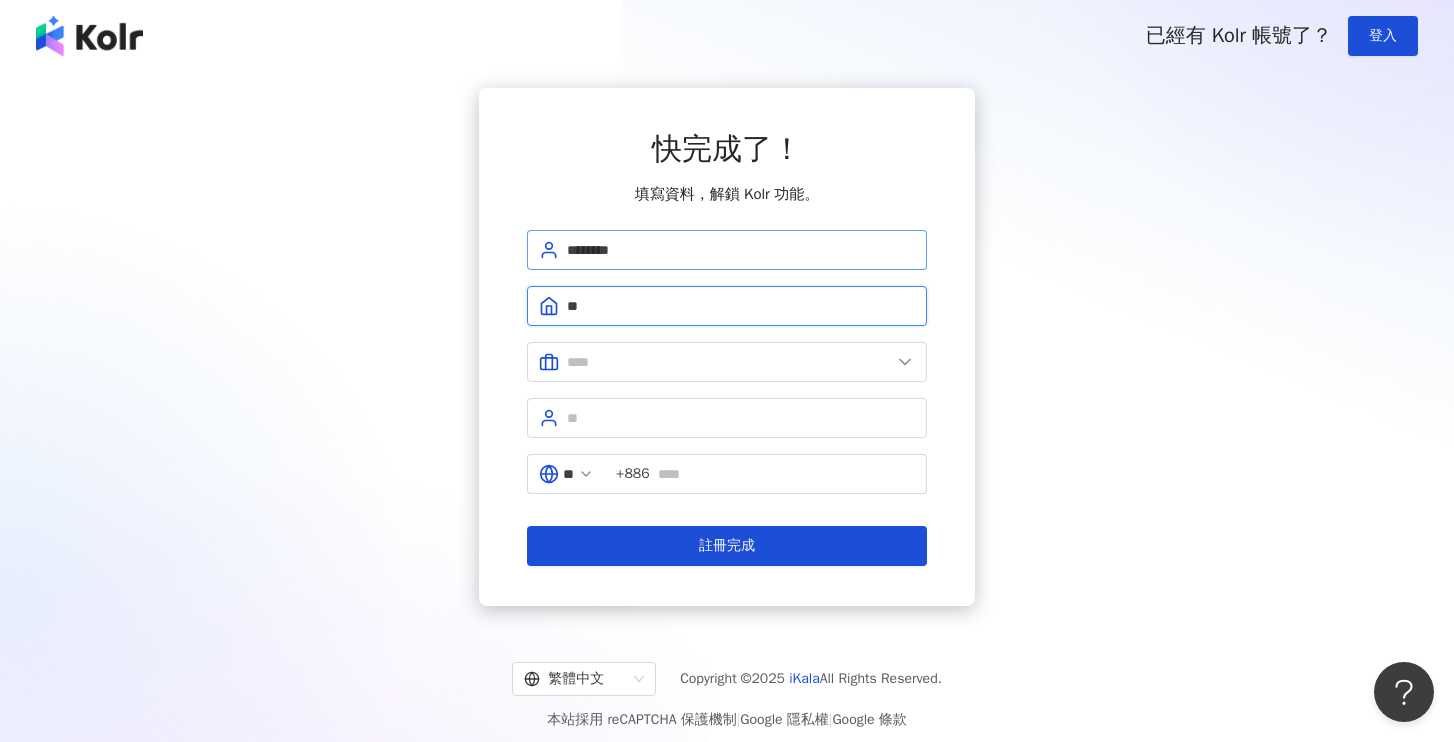 type on "*" 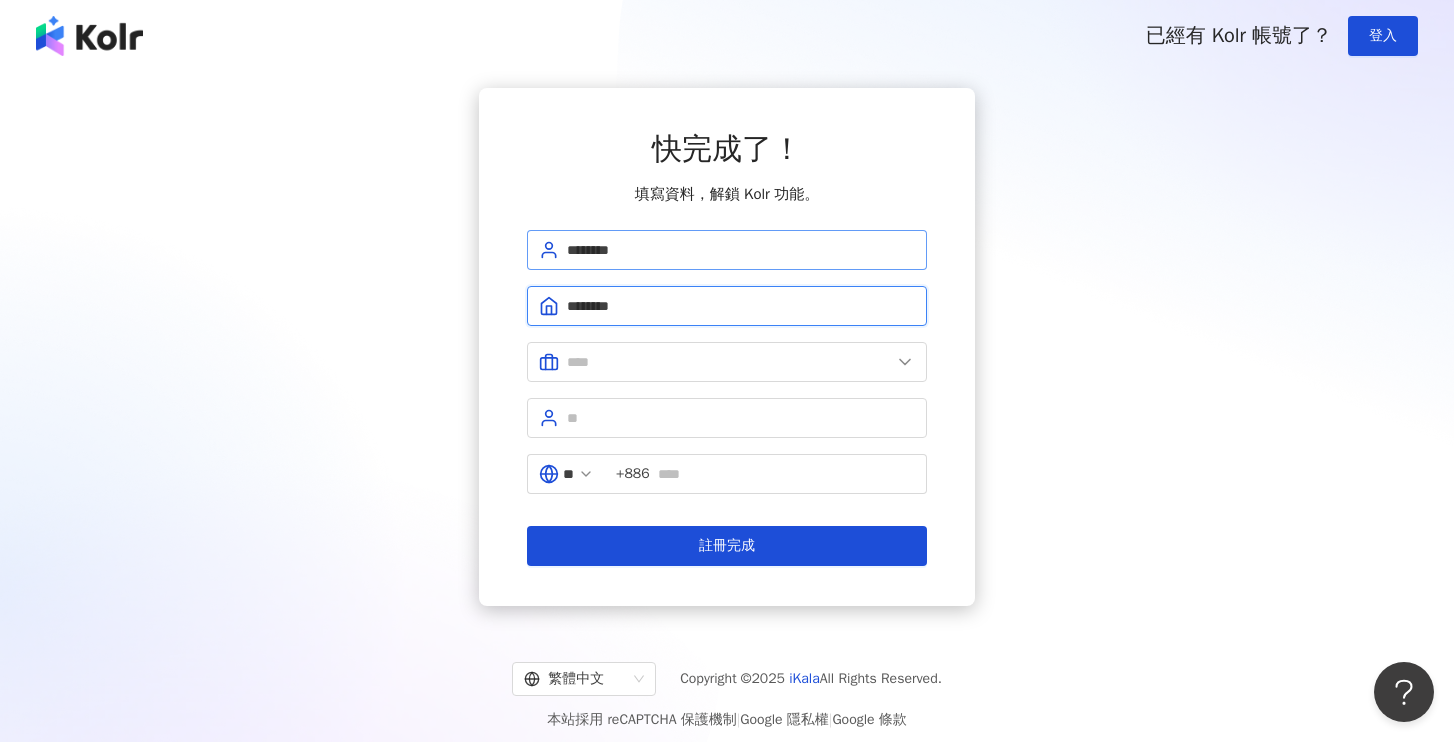 type on "********" 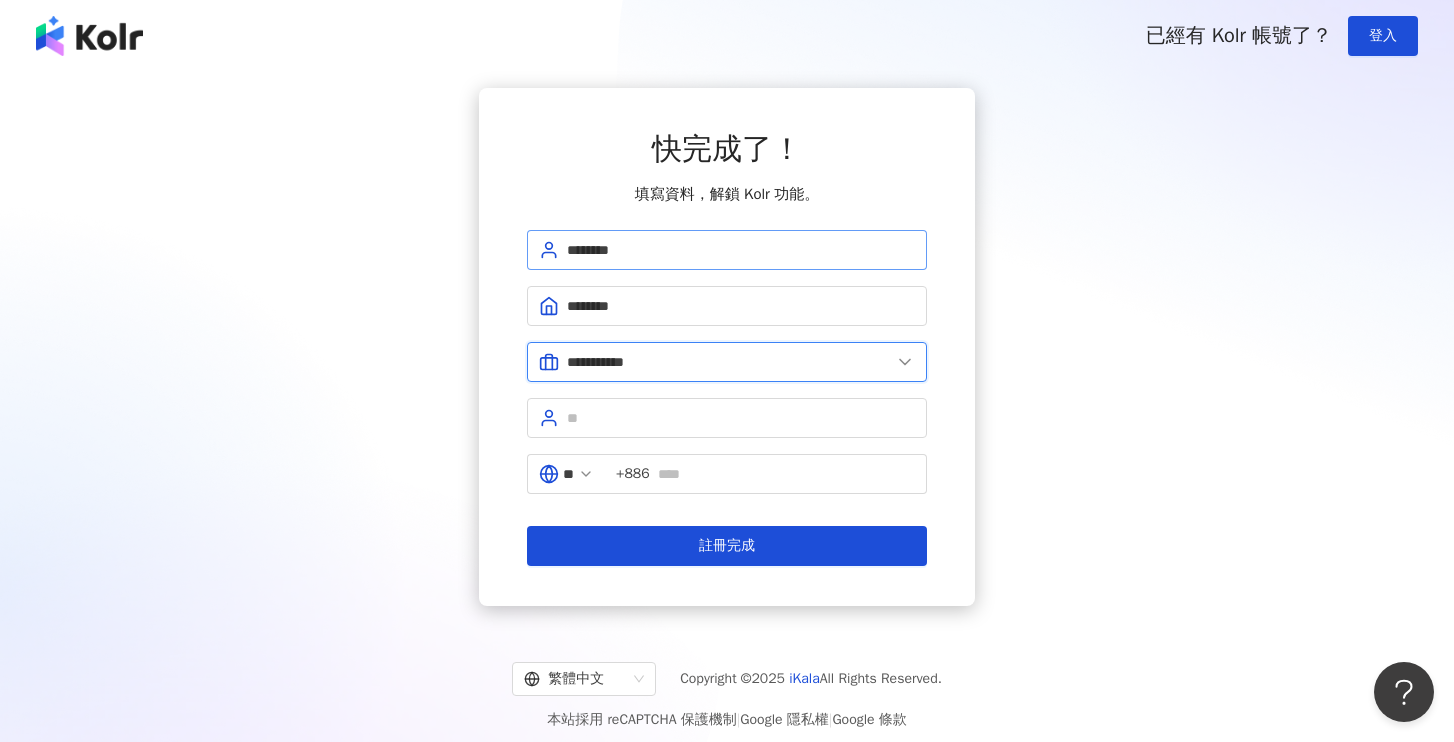 type on "**********" 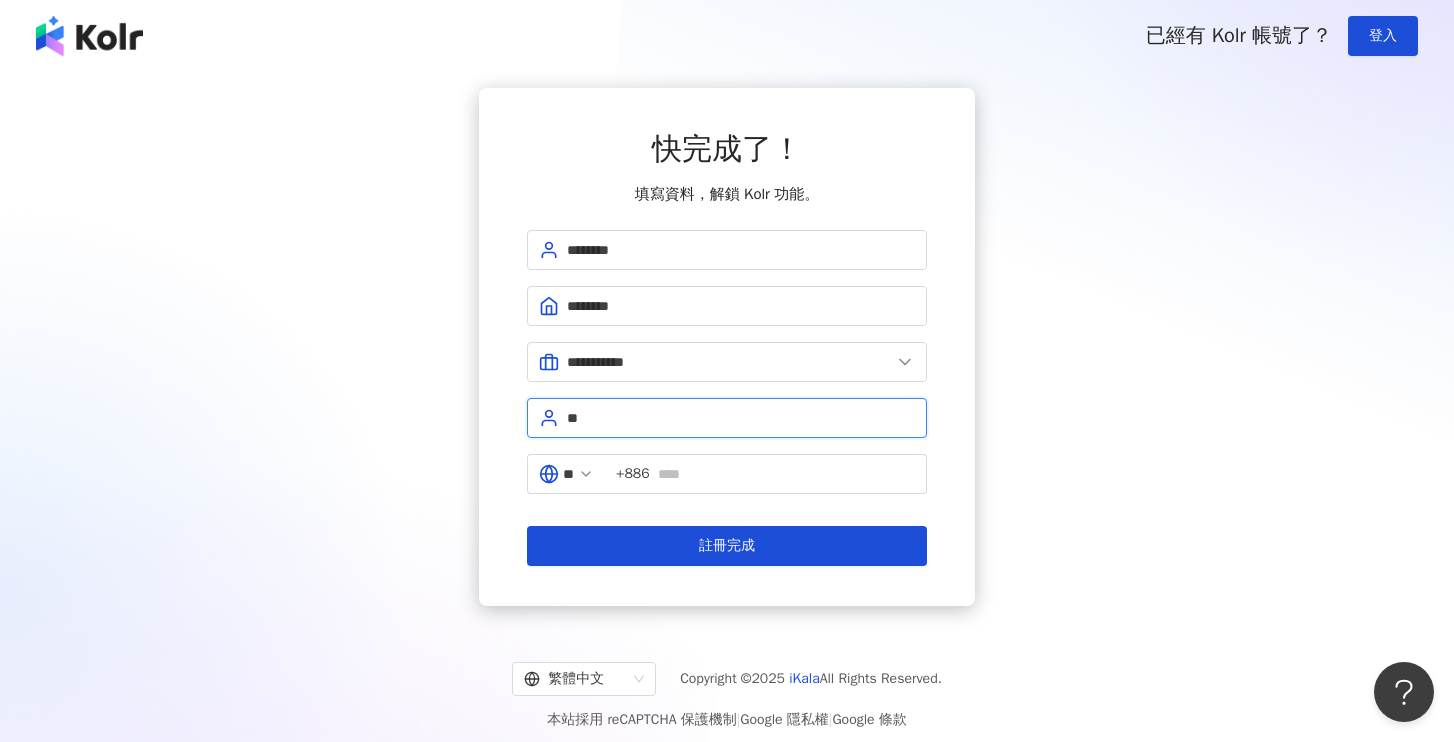 type on "**********" 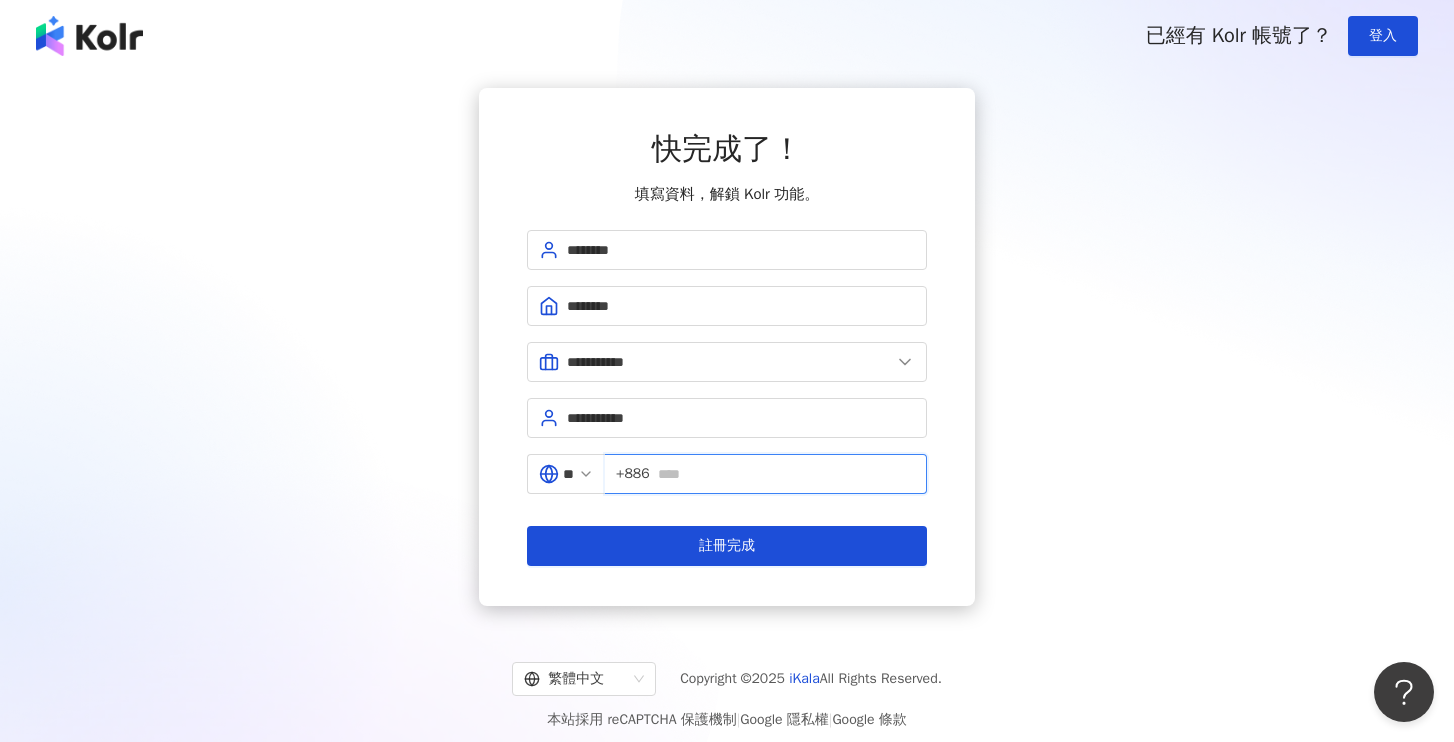 click at bounding box center (786, 474) 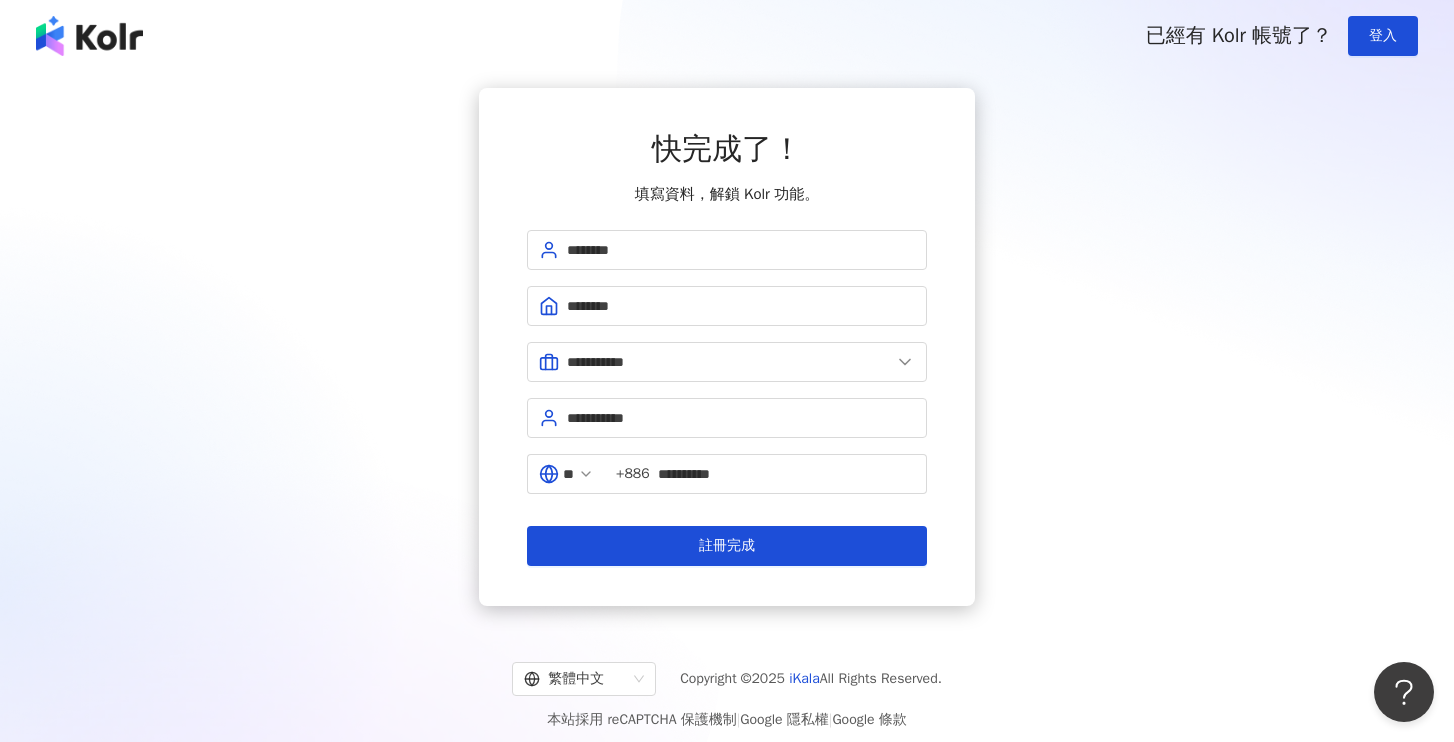 click on "**********" at bounding box center [727, 347] 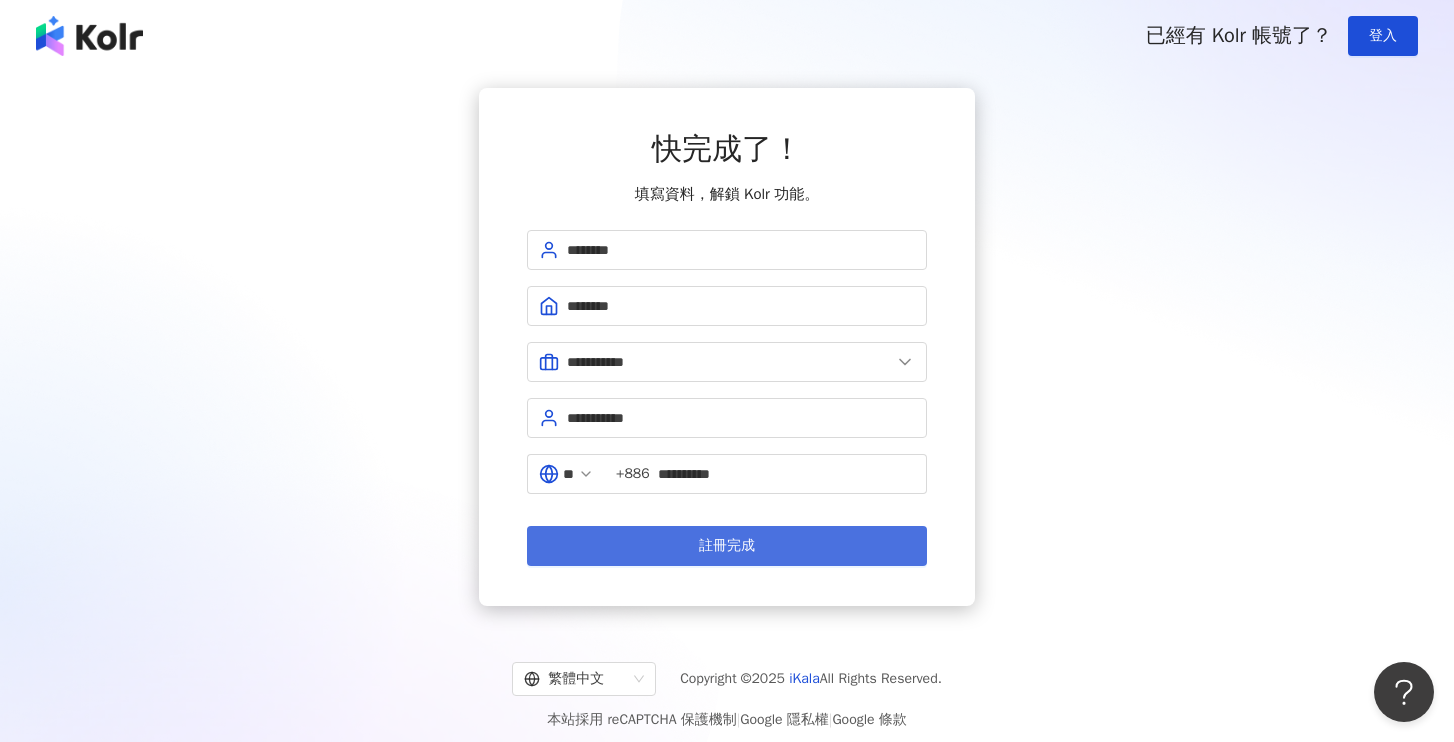 click on "註冊完成" at bounding box center [727, 546] 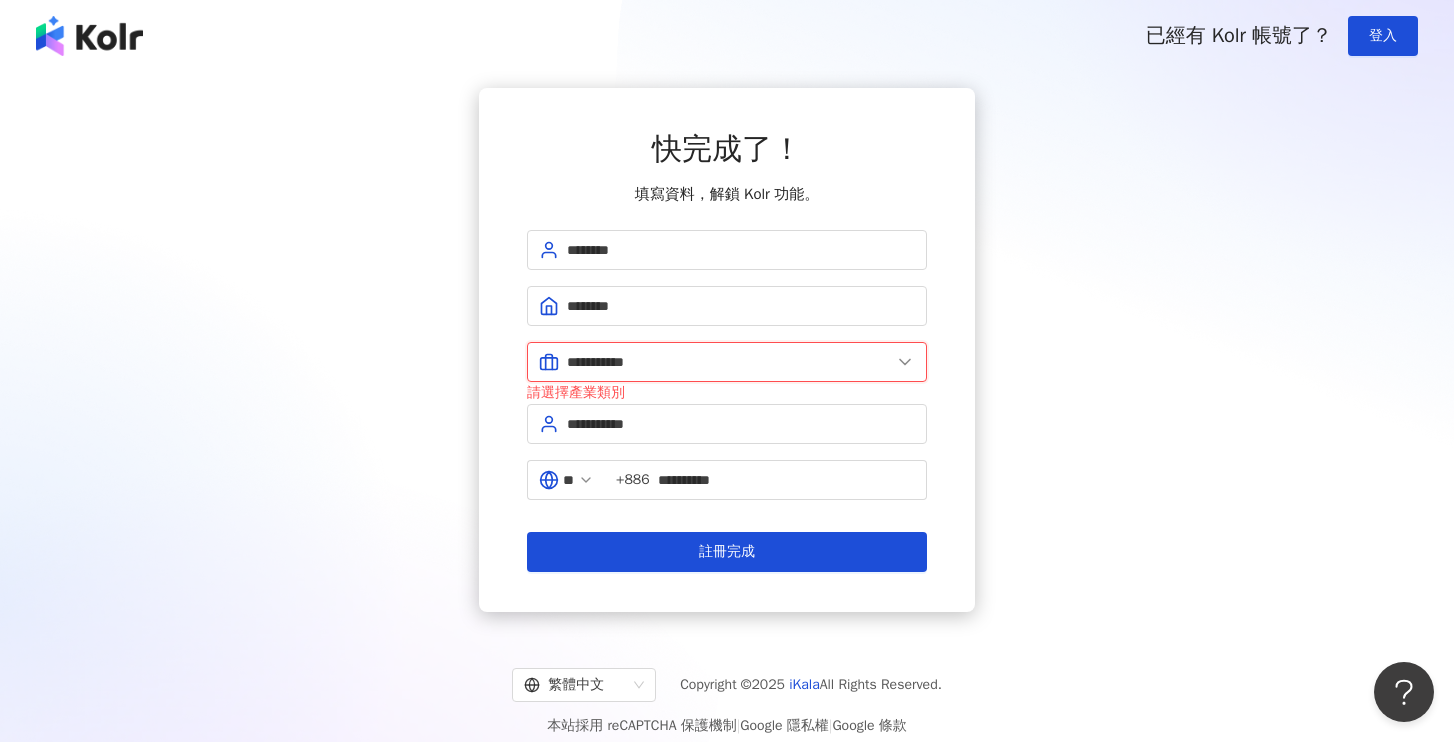 click on "**********" at bounding box center [729, 362] 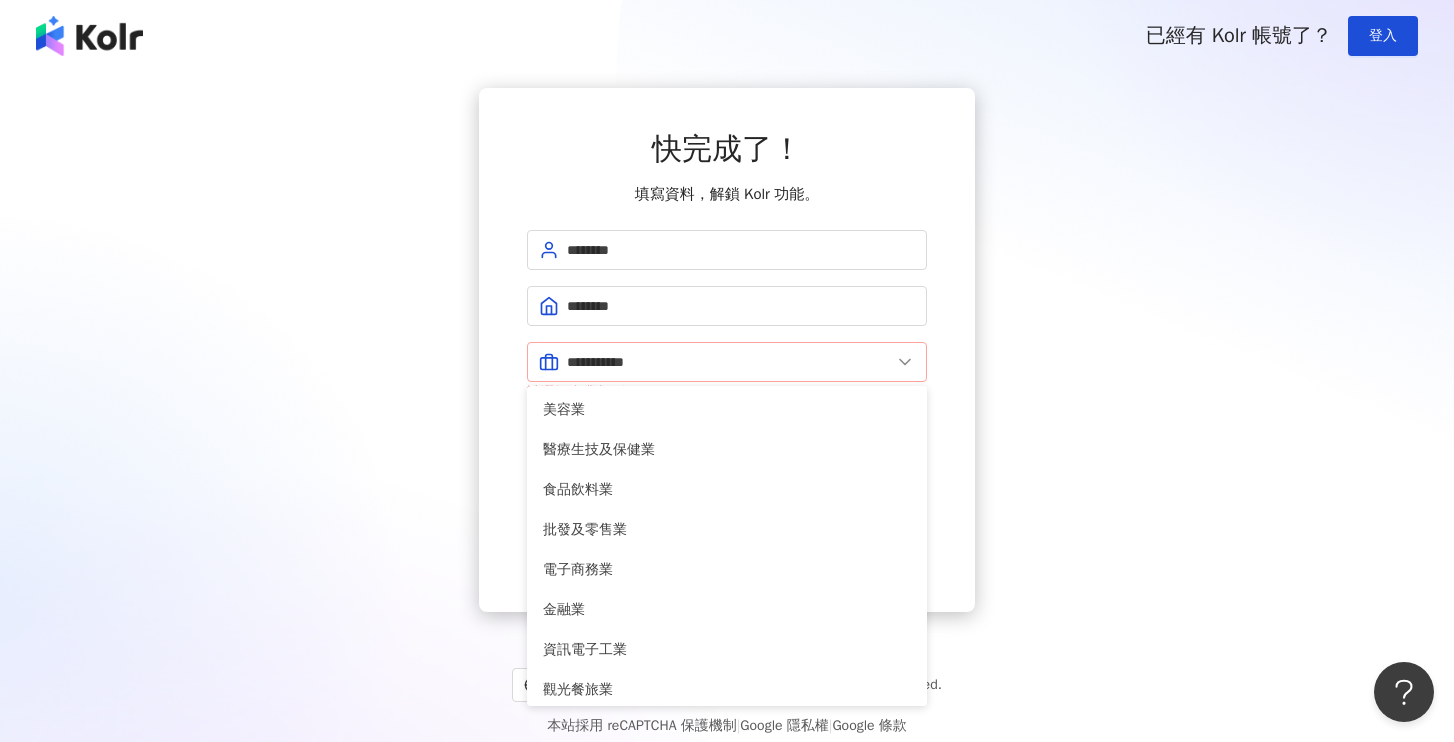 click 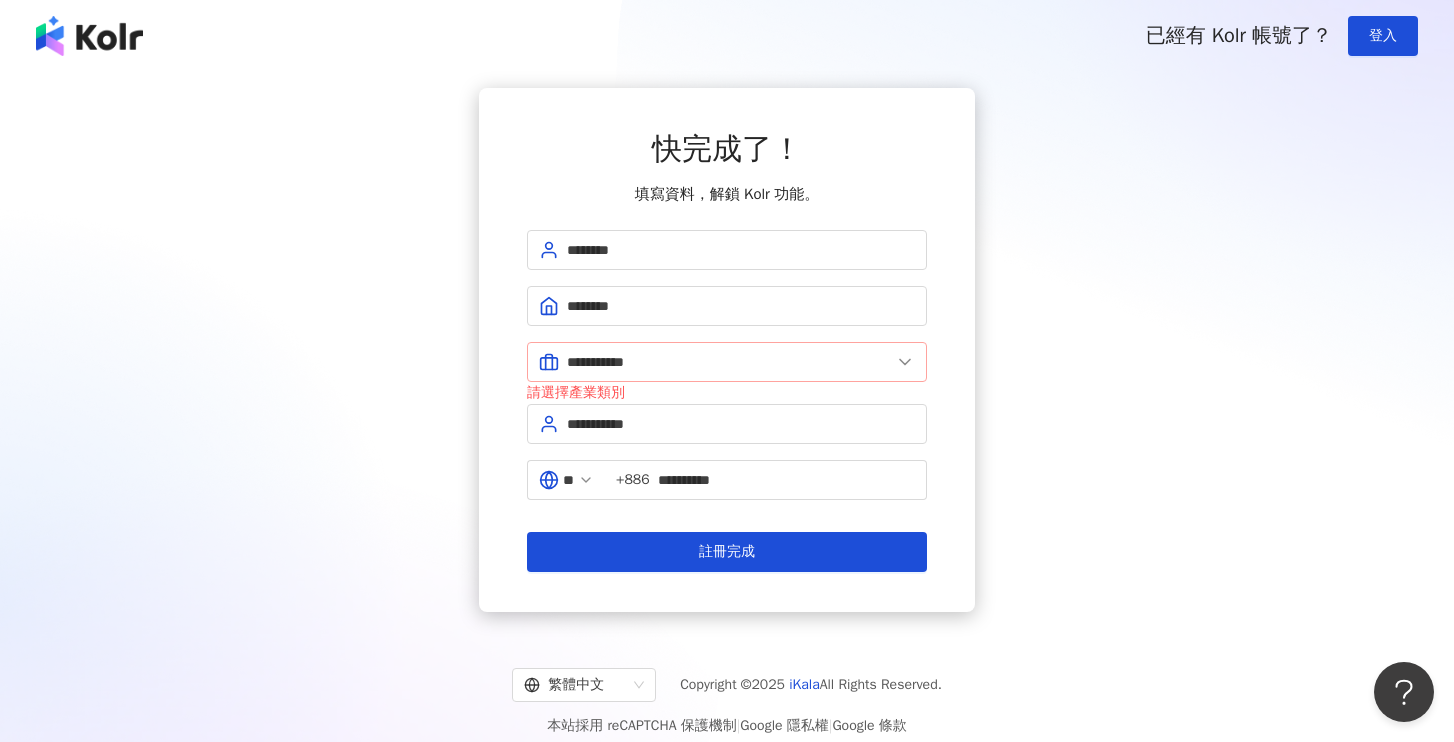 click 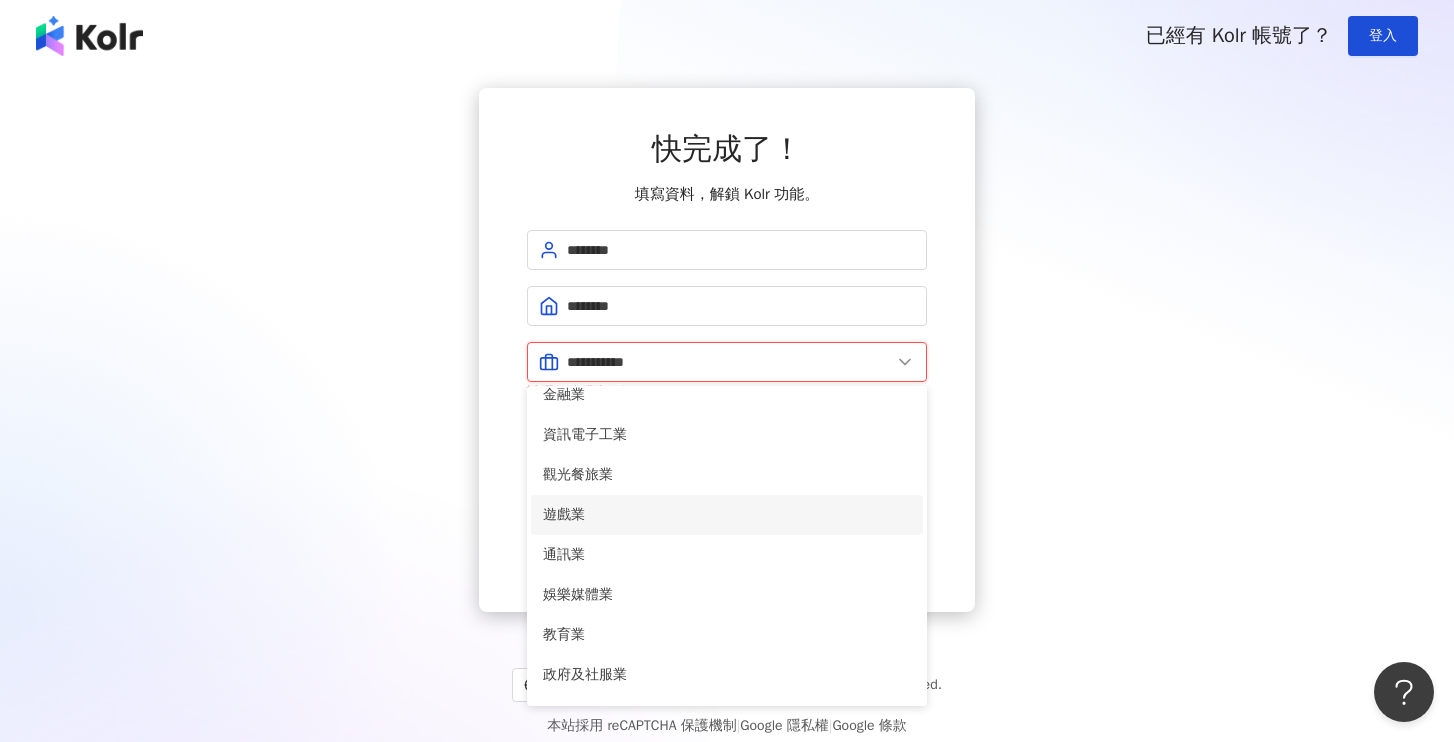 scroll, scrollTop: 254, scrollLeft: 0, axis: vertical 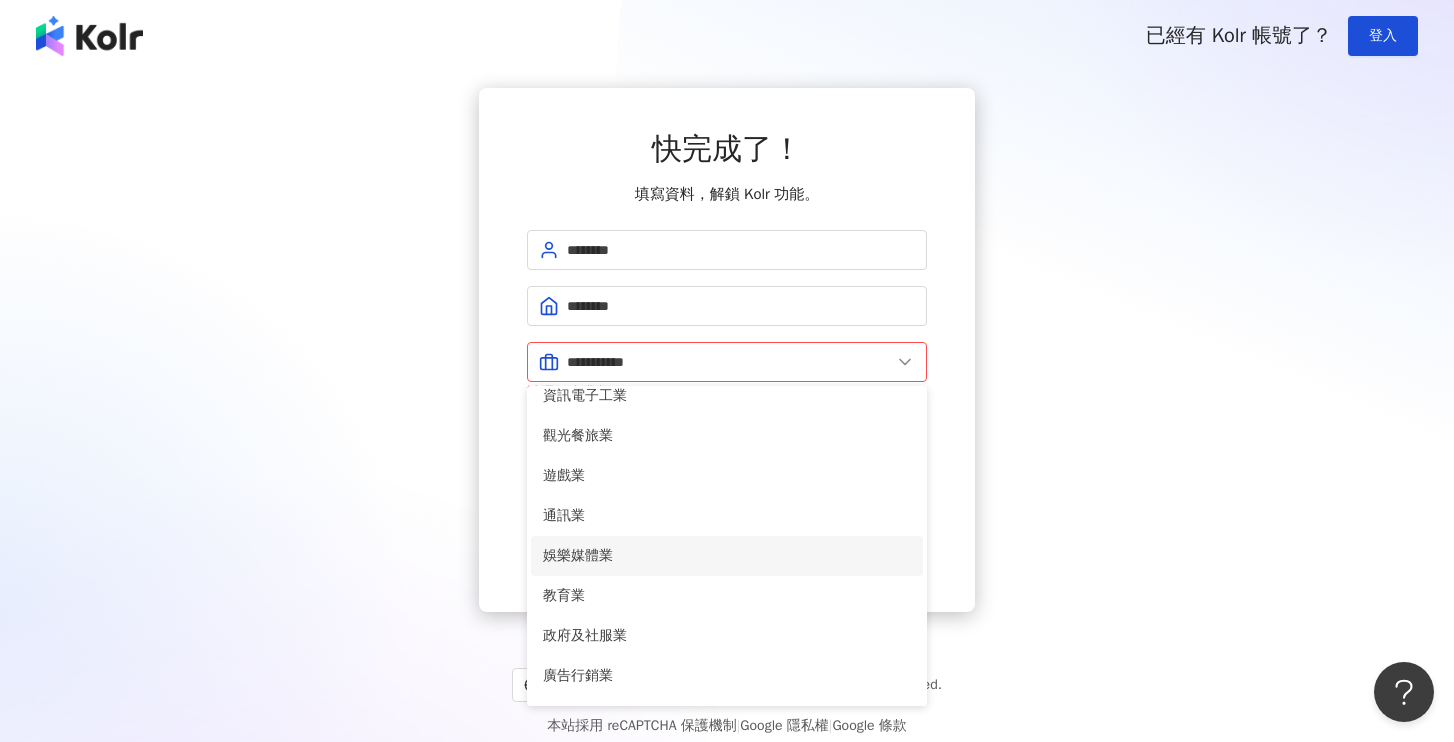 click on "娛樂媒體業" at bounding box center (727, 556) 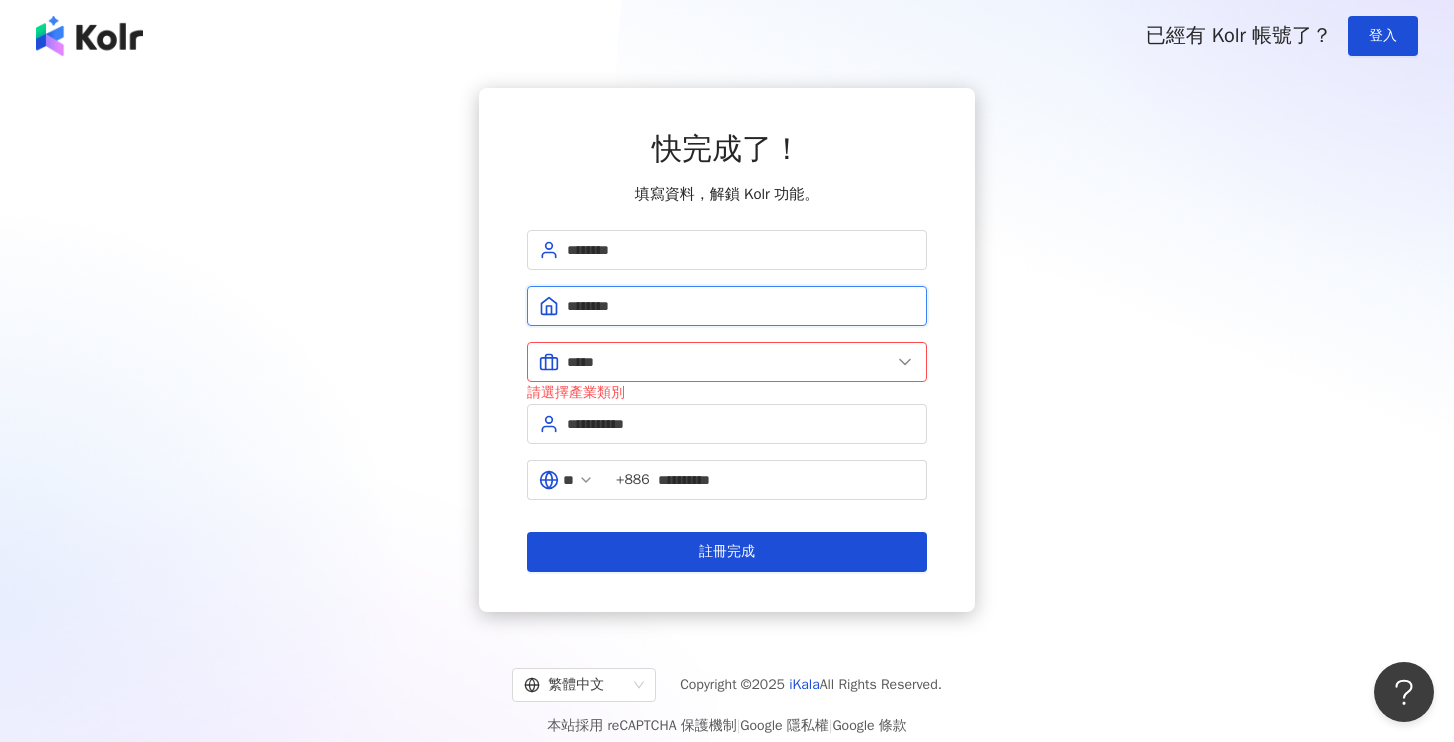 click on "********" at bounding box center [741, 306] 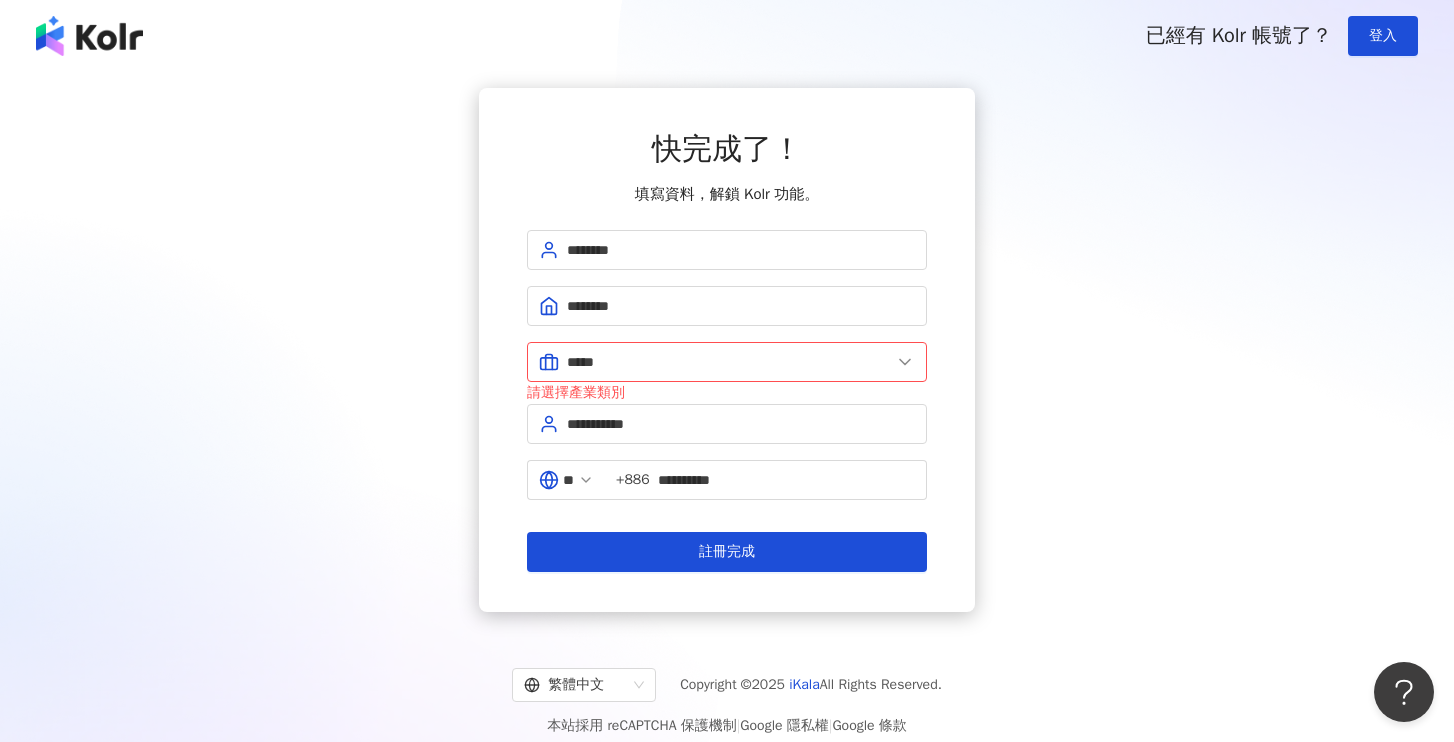 click on "**********" at bounding box center [727, 350] 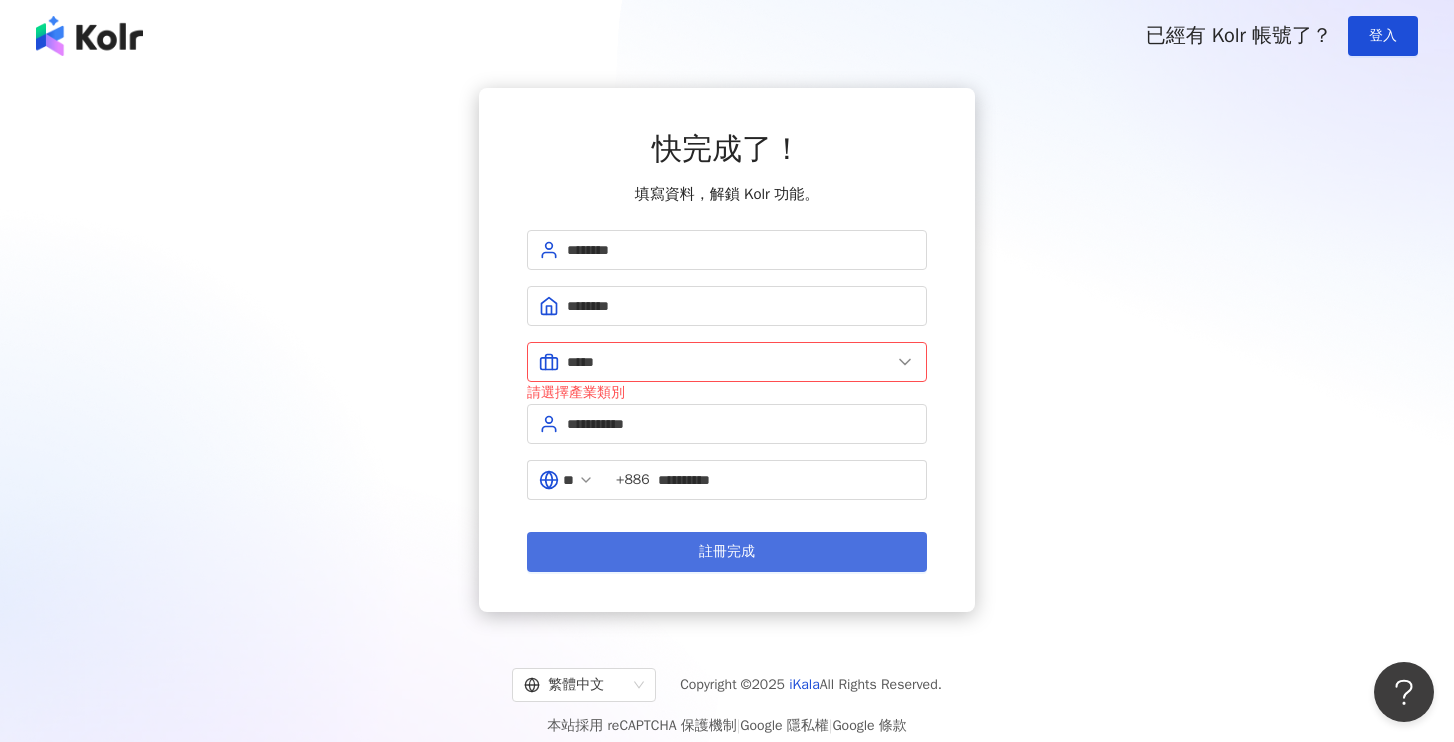 click on "註冊完成" at bounding box center (727, 552) 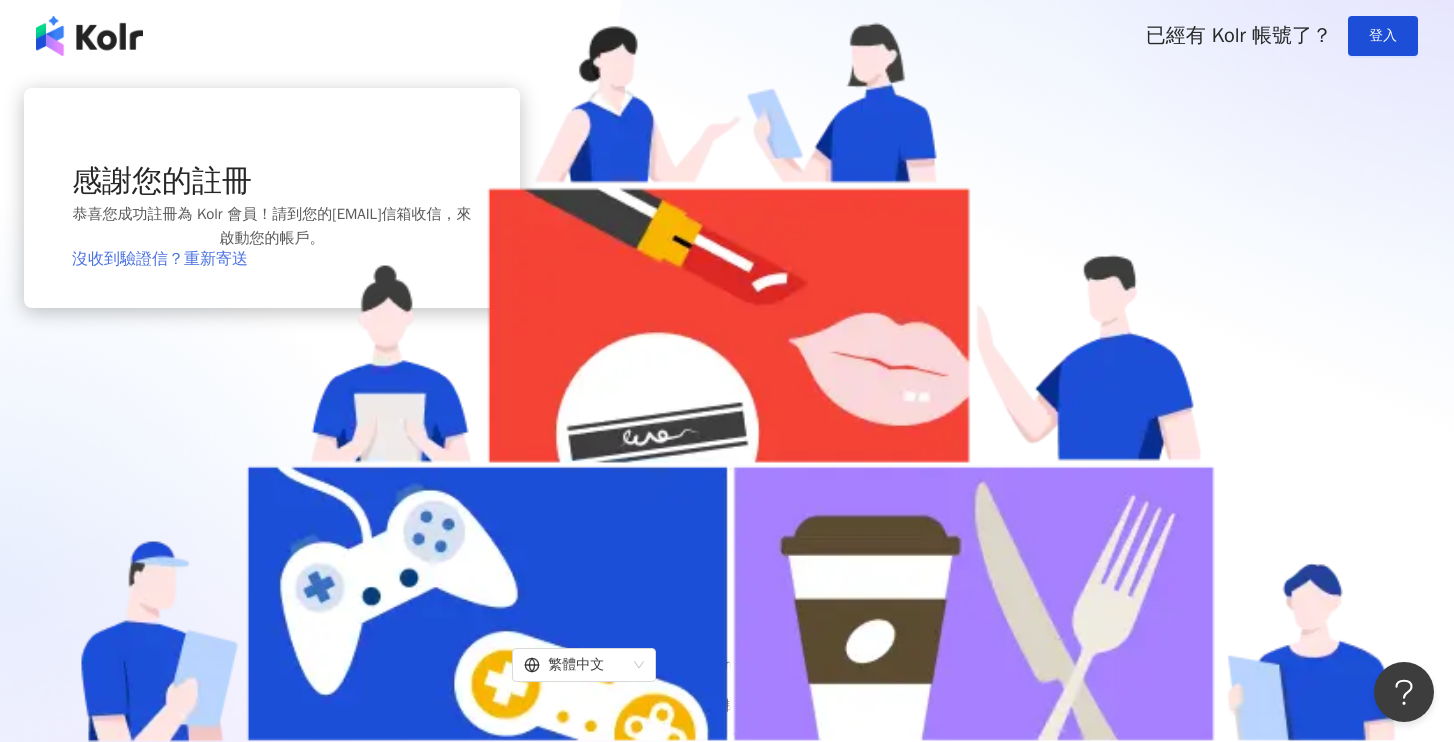 click on "沒收到驗證信？重新寄送" at bounding box center (160, 259) 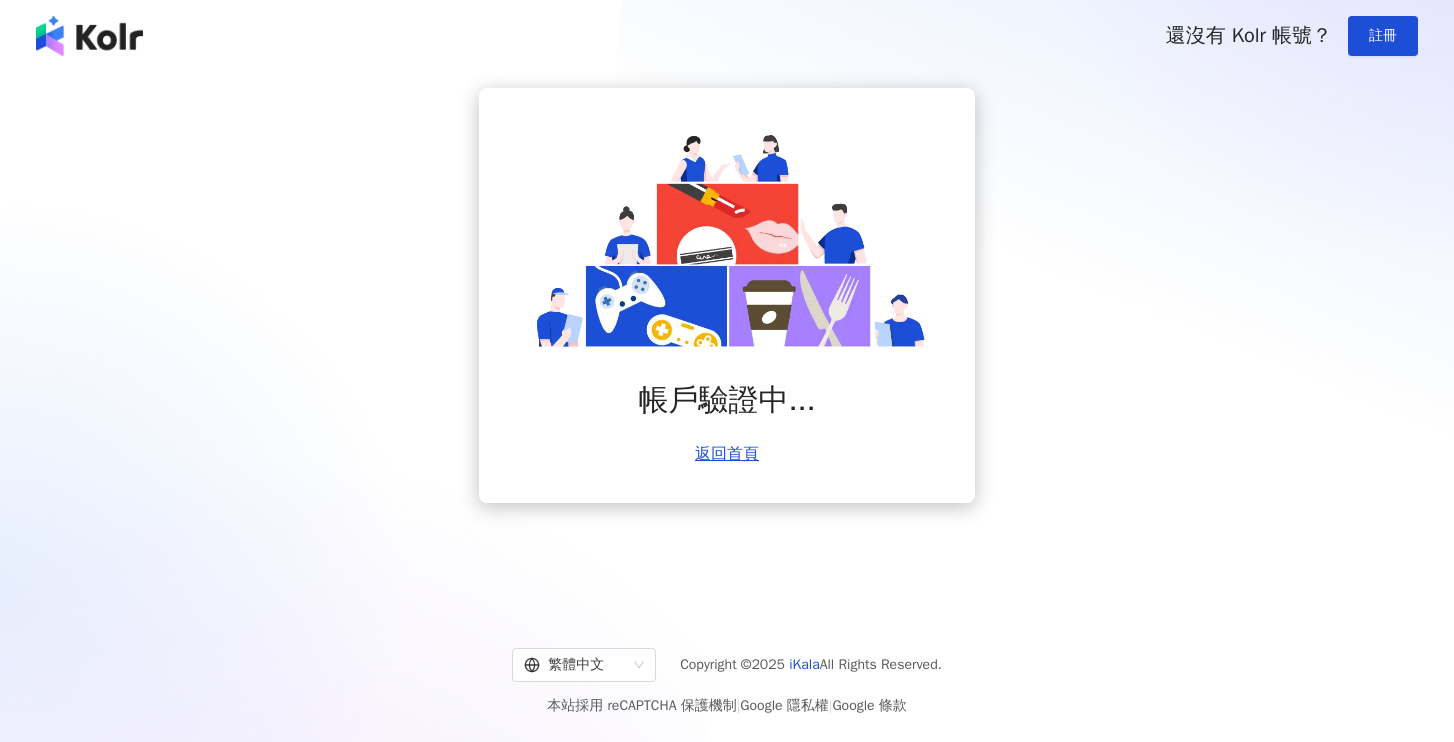 scroll, scrollTop: 0, scrollLeft: 0, axis: both 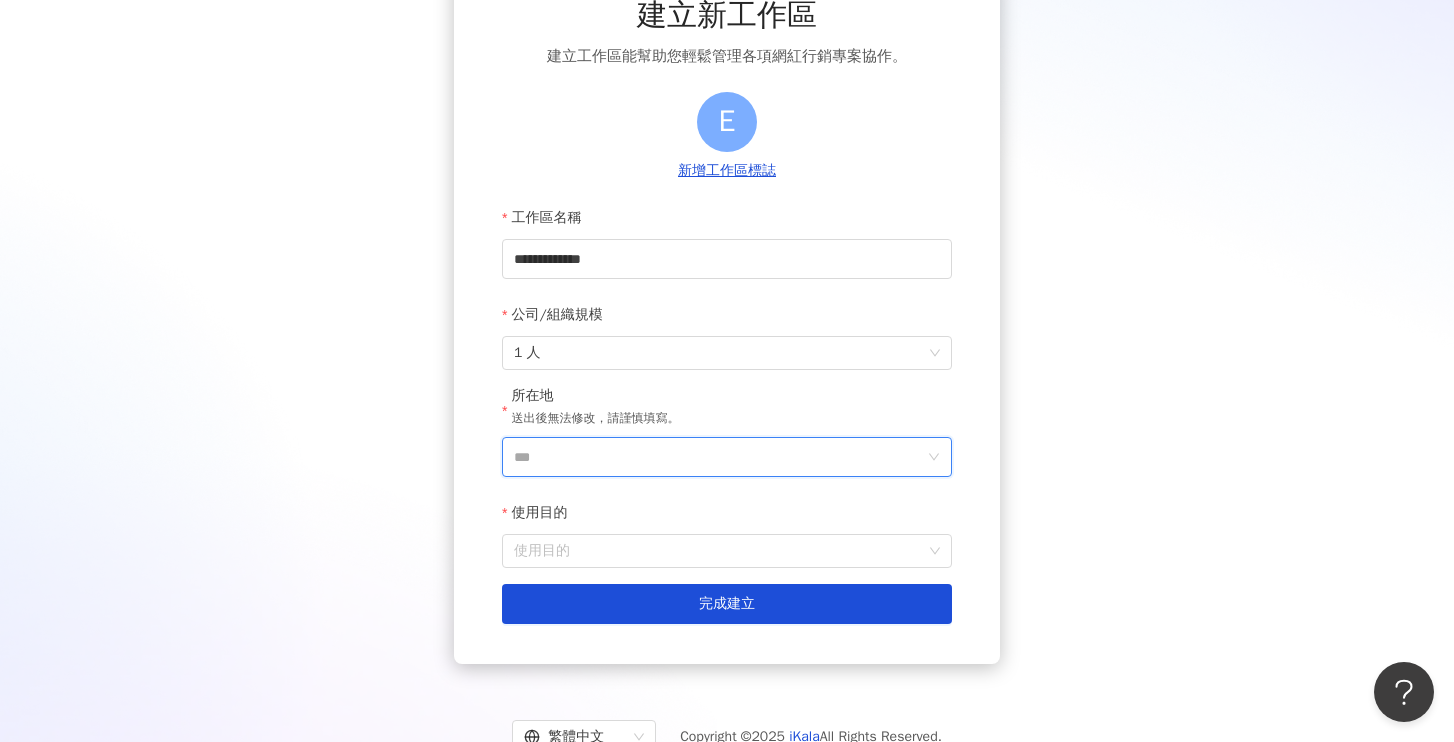 click on "***" at bounding box center (719, 457) 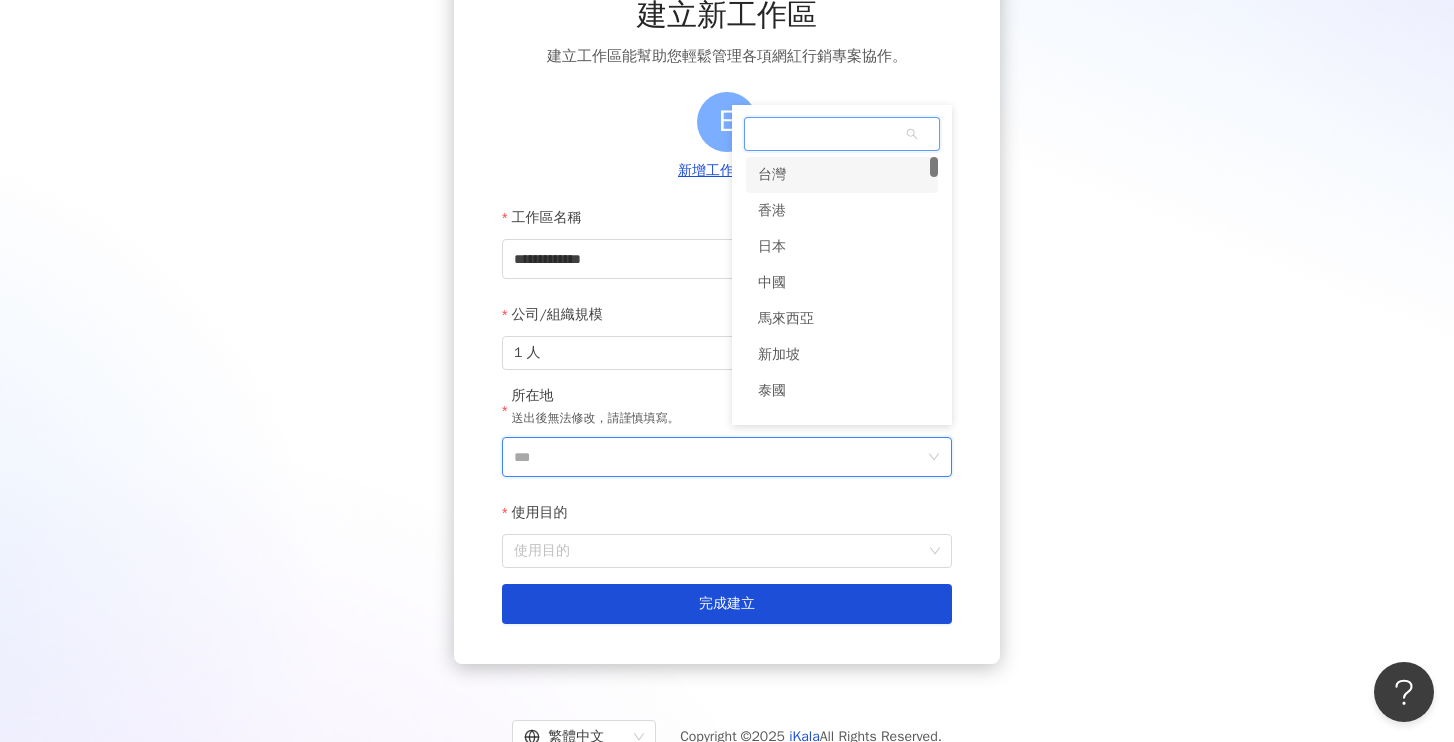 click on "台灣" at bounding box center [842, 175] 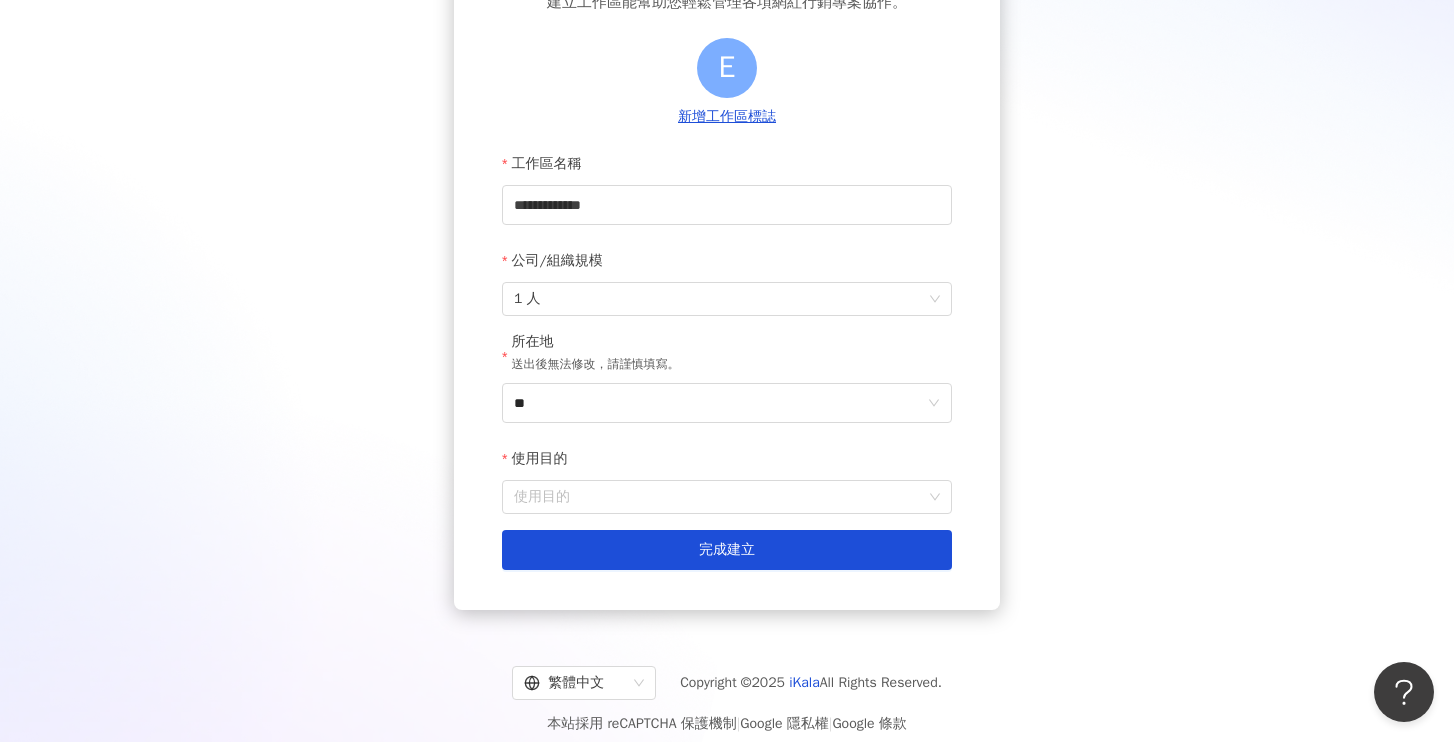 scroll, scrollTop: 204, scrollLeft: 0, axis: vertical 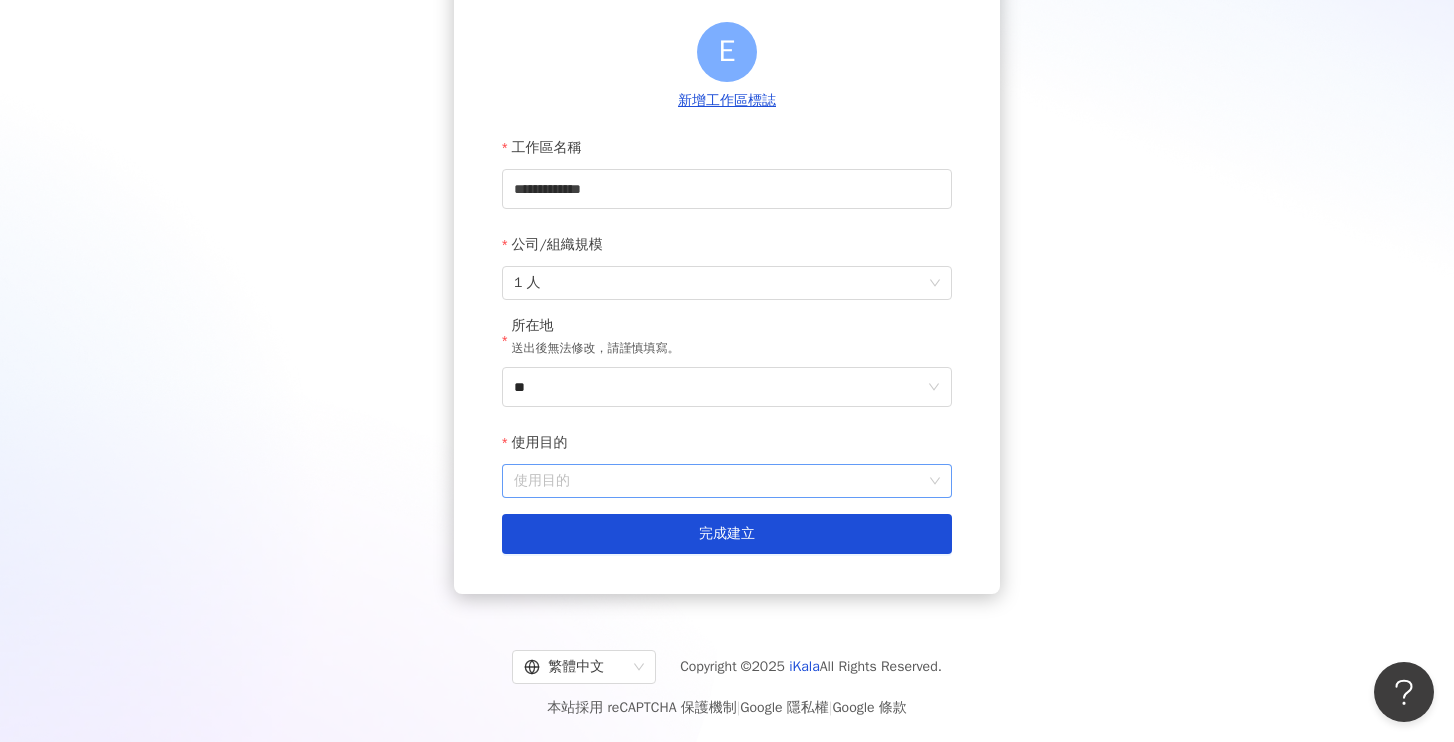 click on "使用目的" at bounding box center (727, 481) 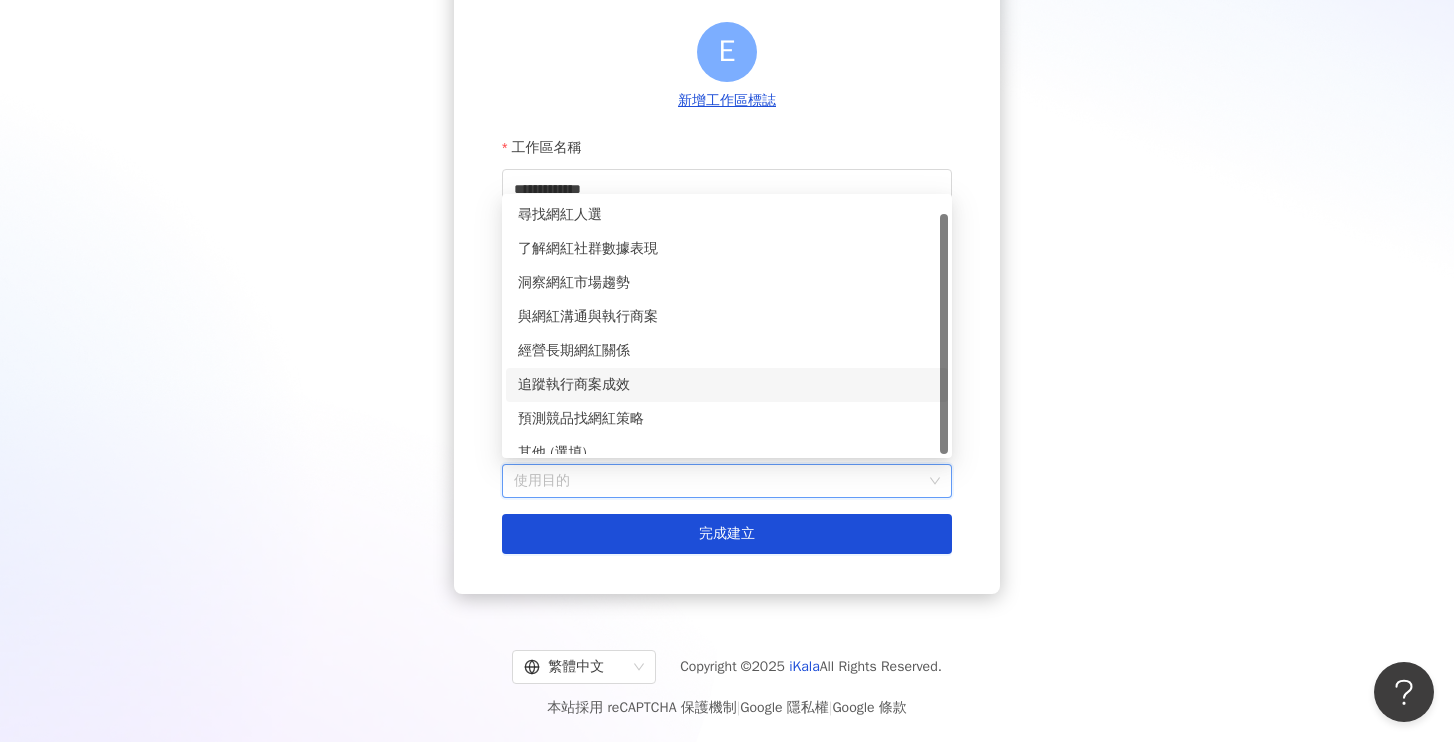 scroll, scrollTop: 16, scrollLeft: 0, axis: vertical 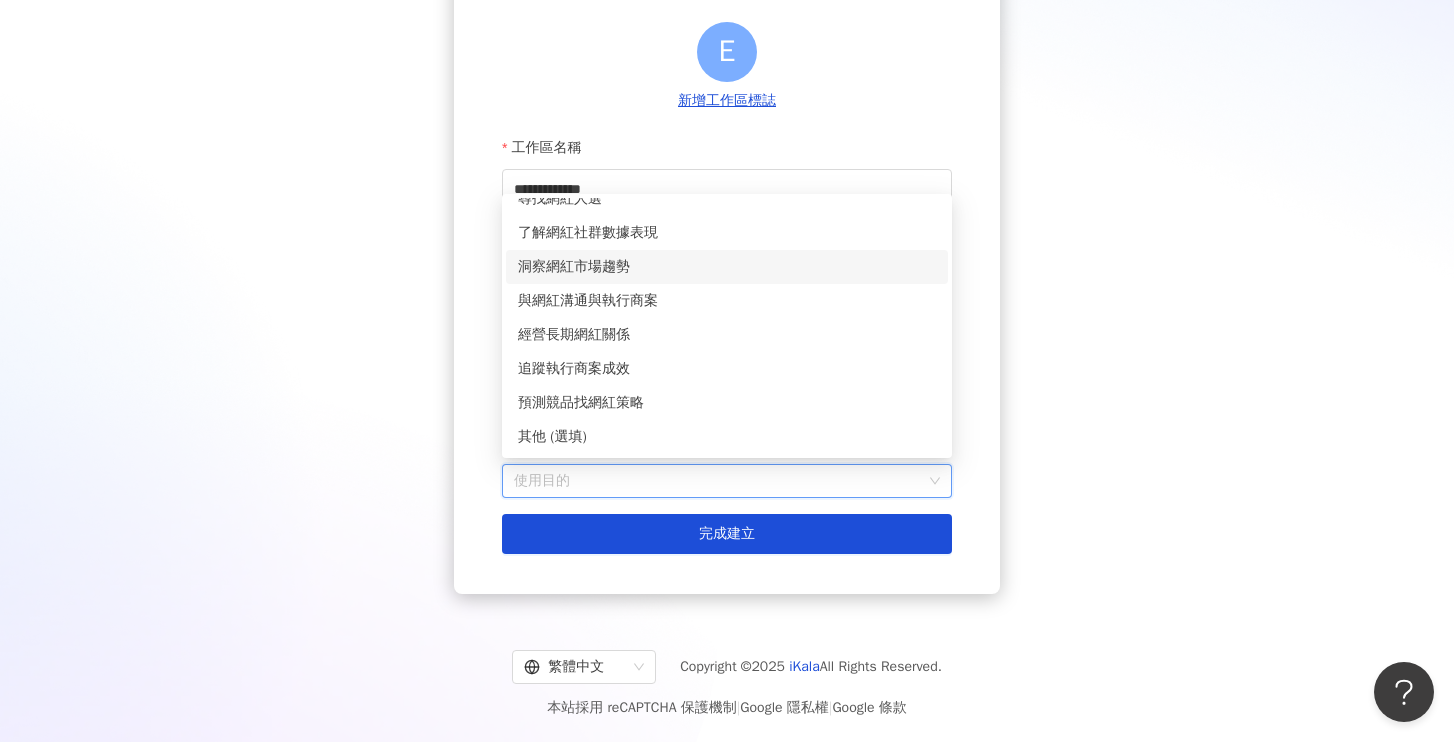 click on "洞察網紅市場趨勢" at bounding box center [727, 267] 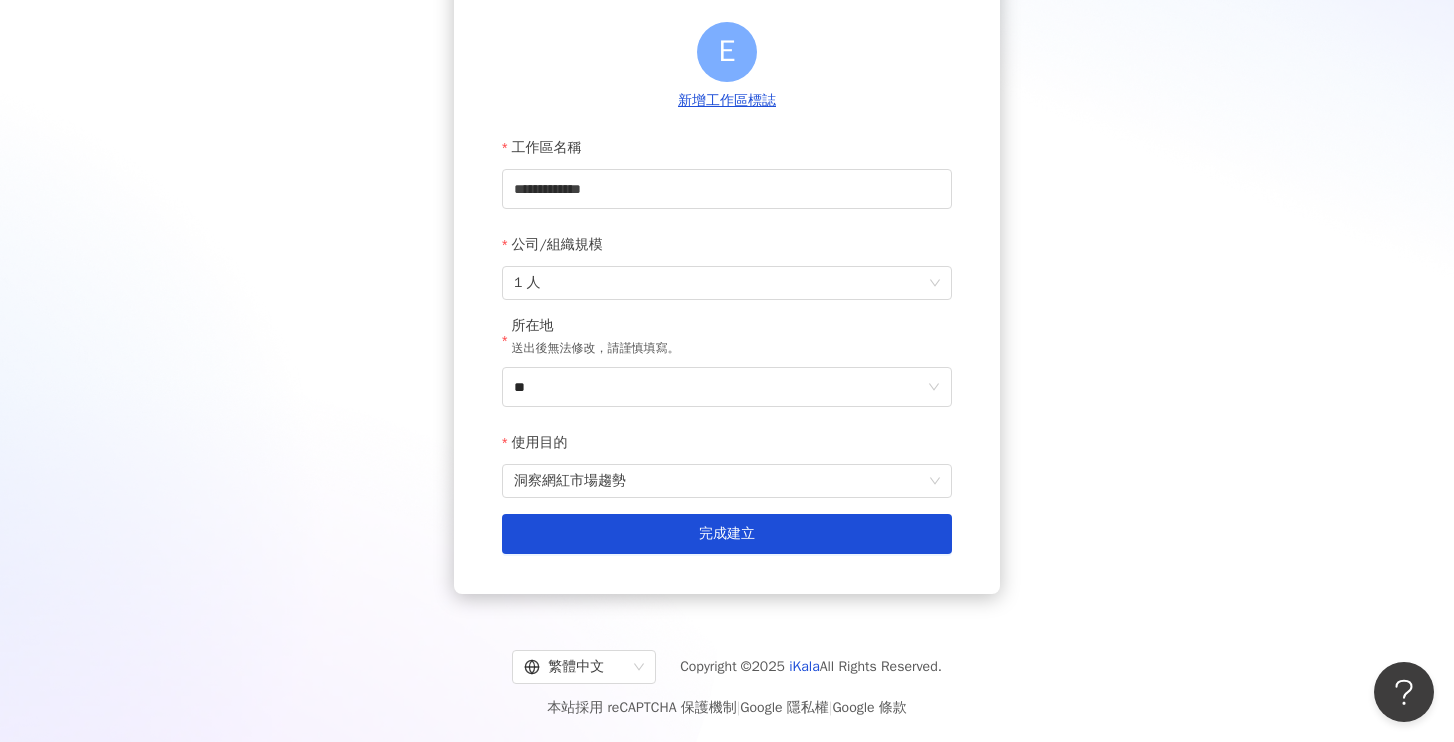 click on "**********" at bounding box center [727, 239] 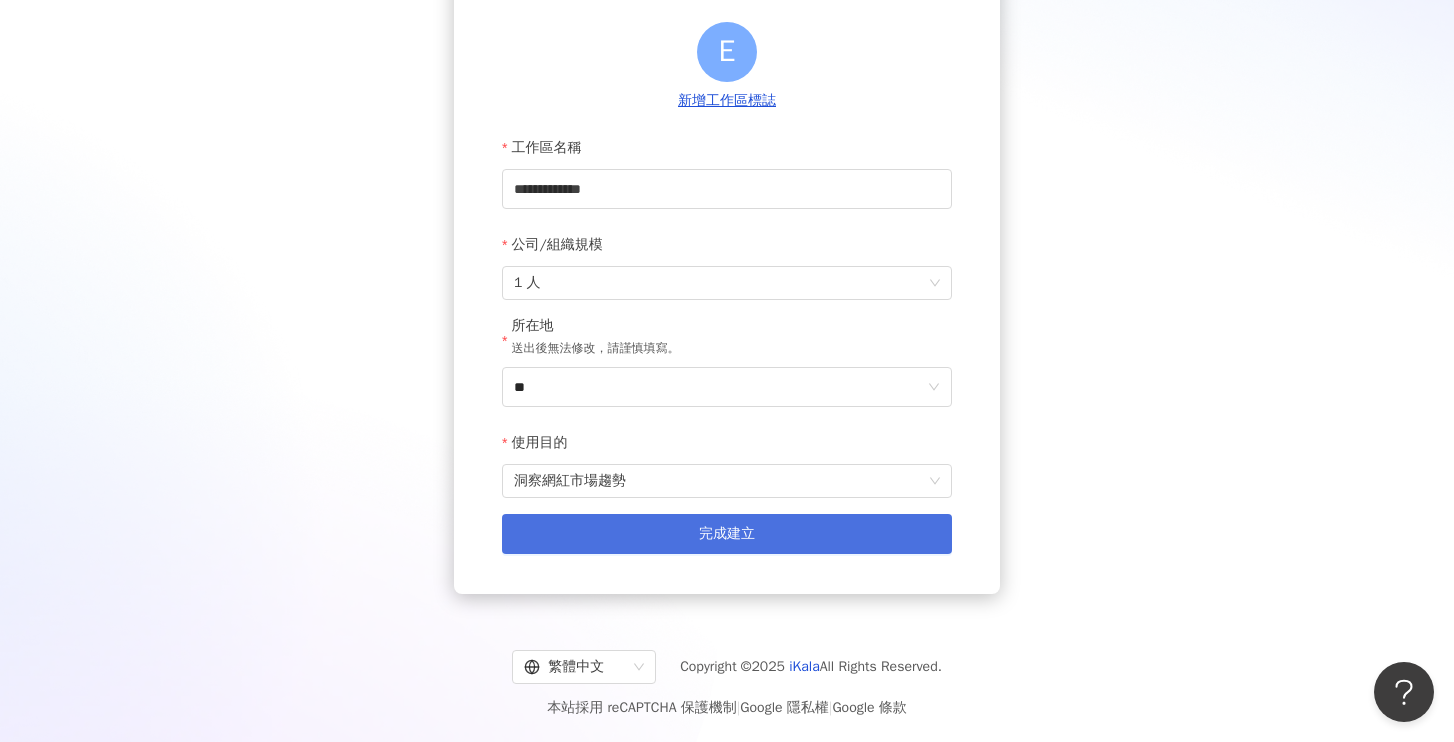 click on "完成建立" at bounding box center (727, 534) 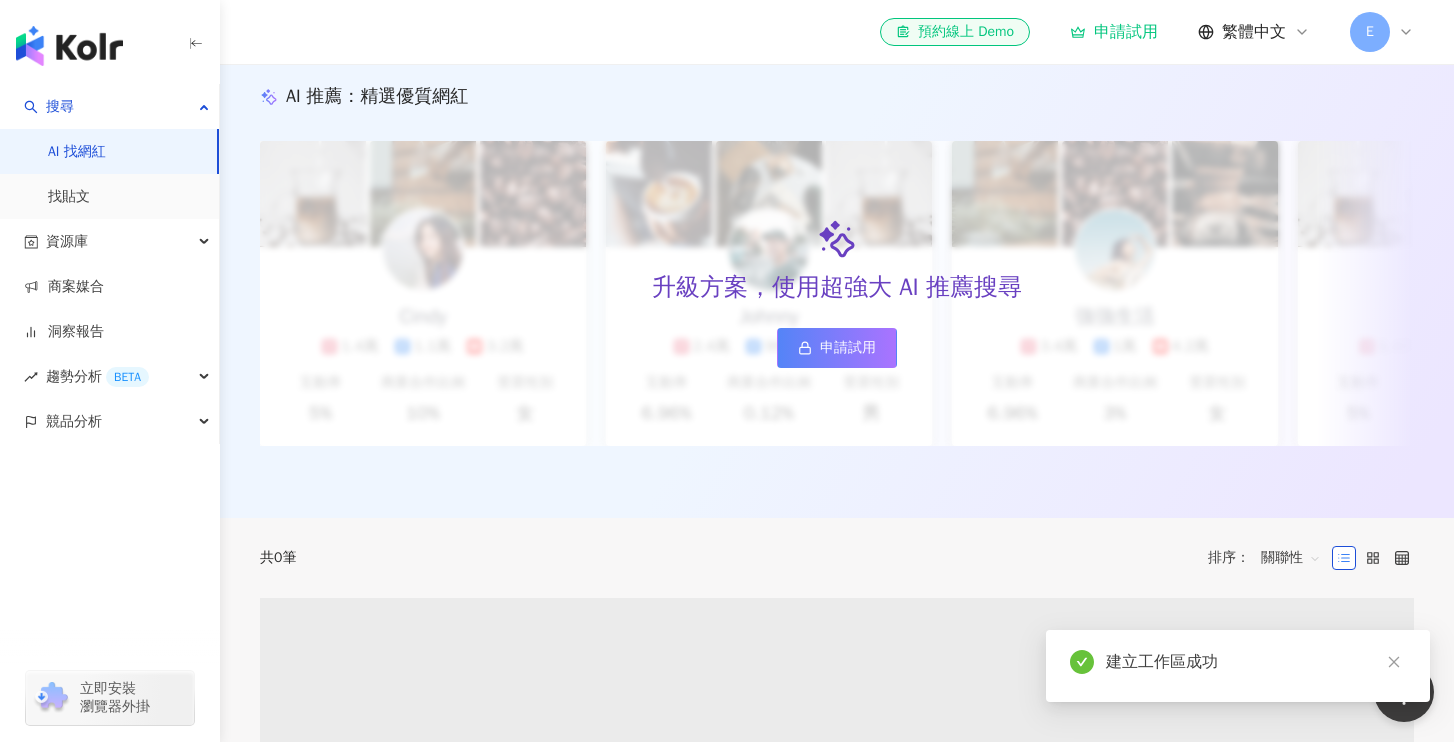 scroll, scrollTop: 0, scrollLeft: 0, axis: both 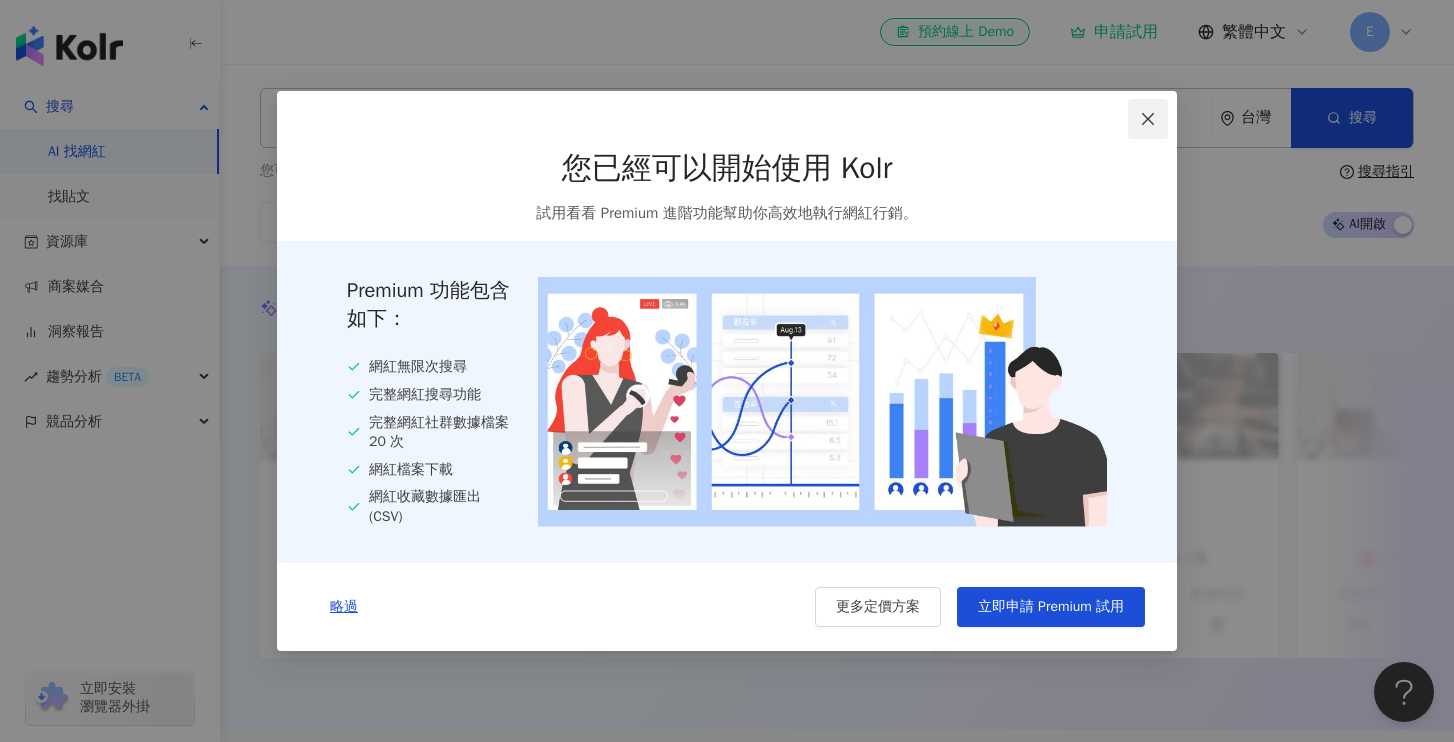 click 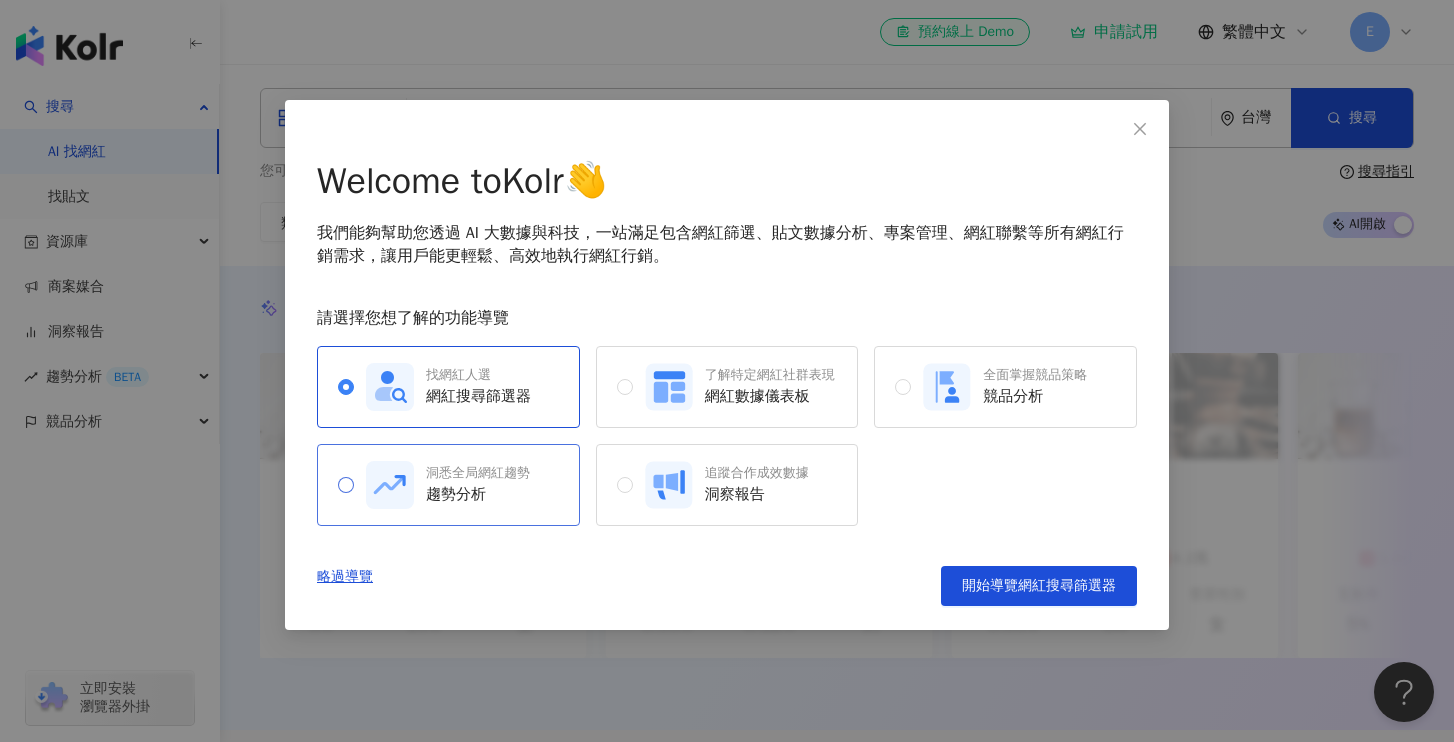 click on "洞悉全局網紅趨勢" at bounding box center [478, 473] 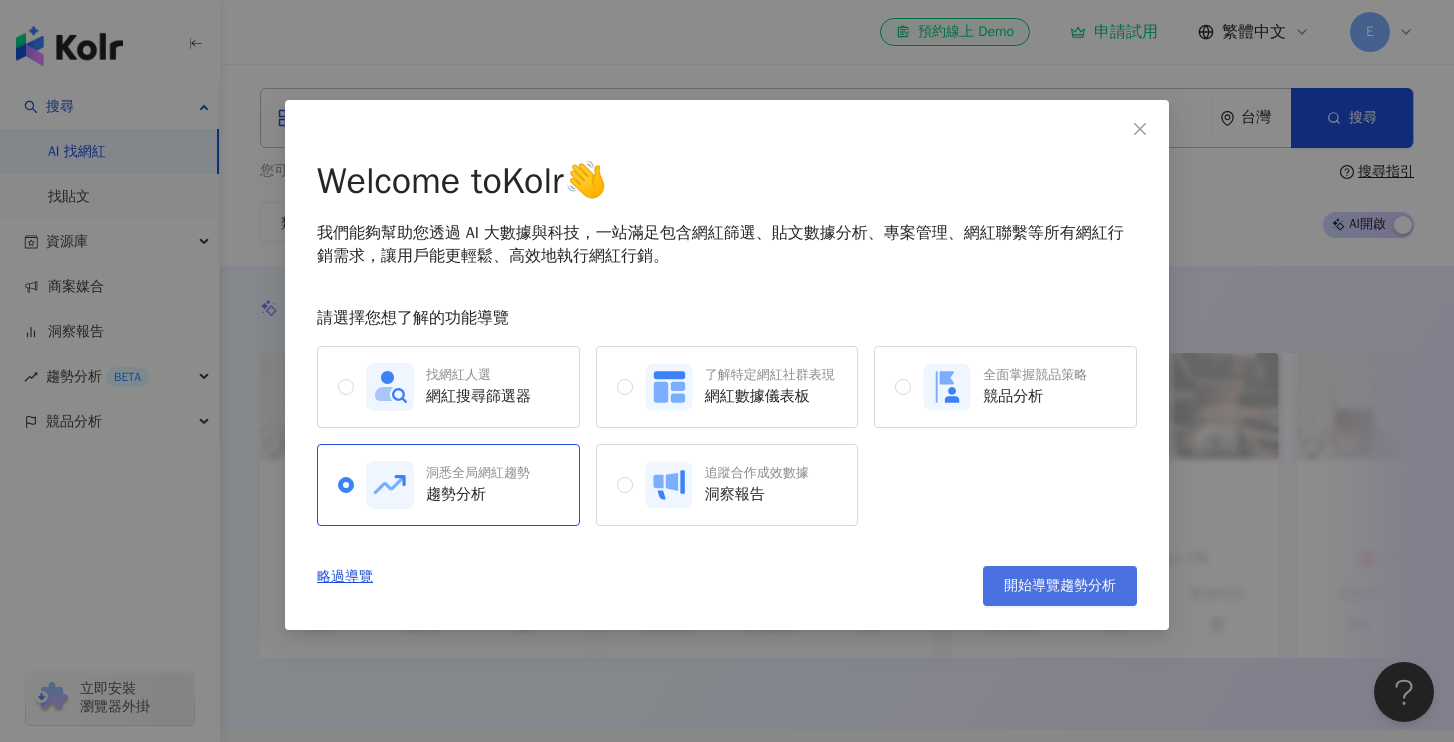 click on "開始導覽趨勢分析" at bounding box center [1060, 586] 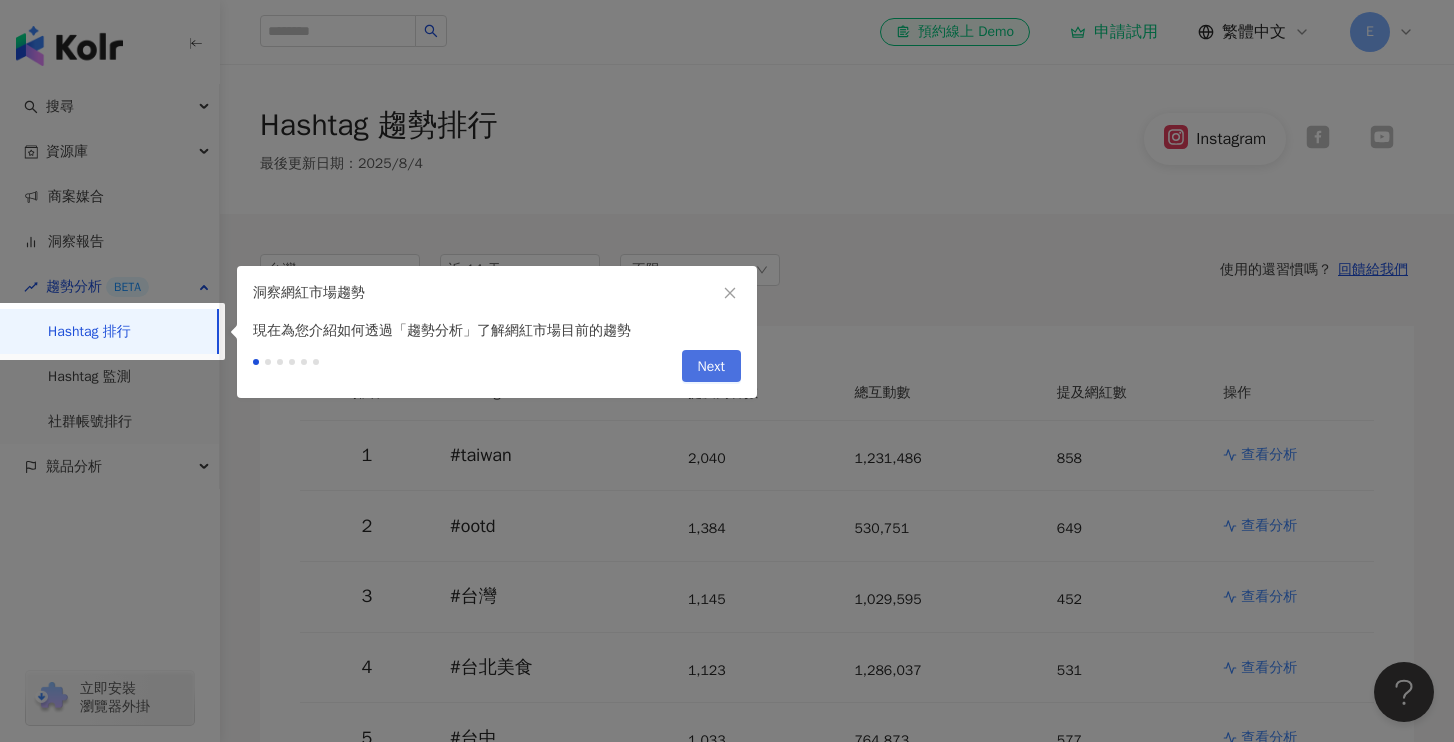 click on "Next" at bounding box center [711, 367] 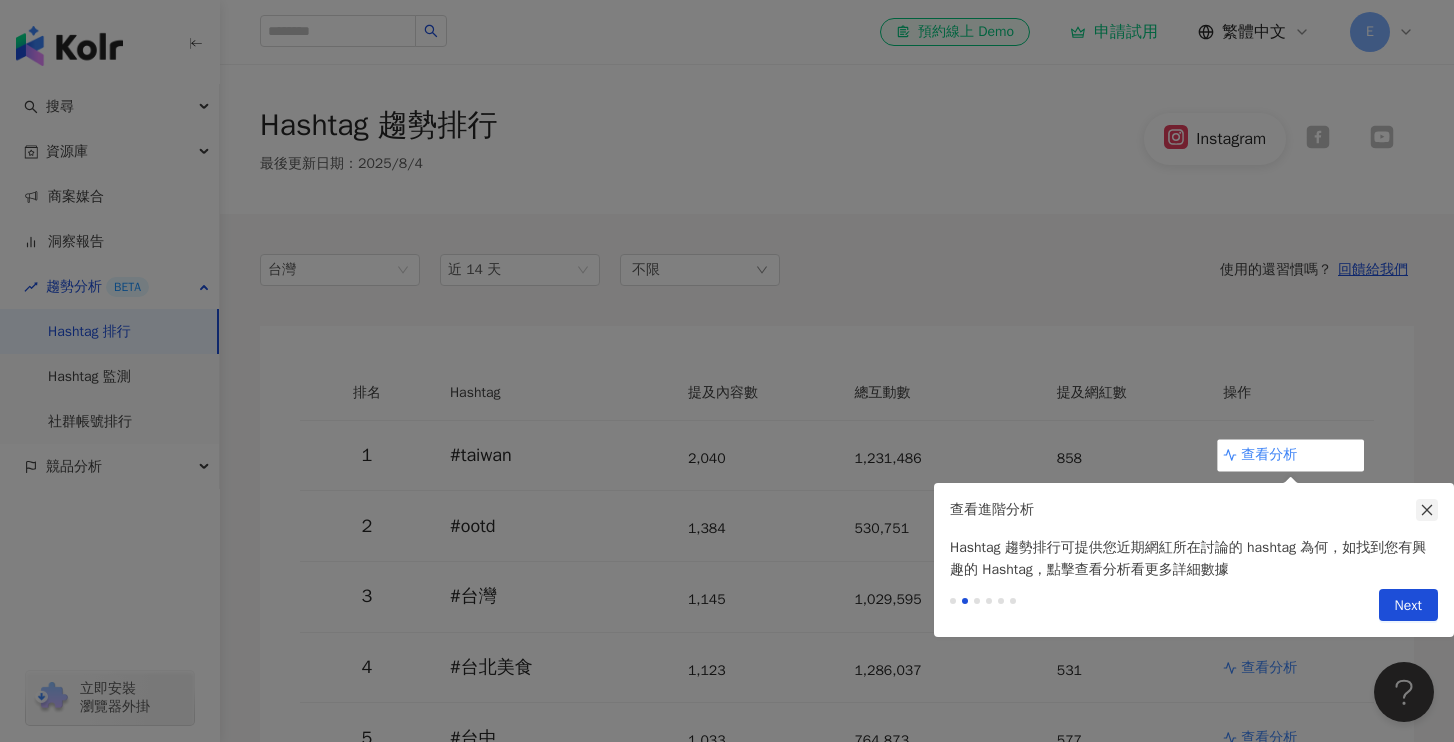 click 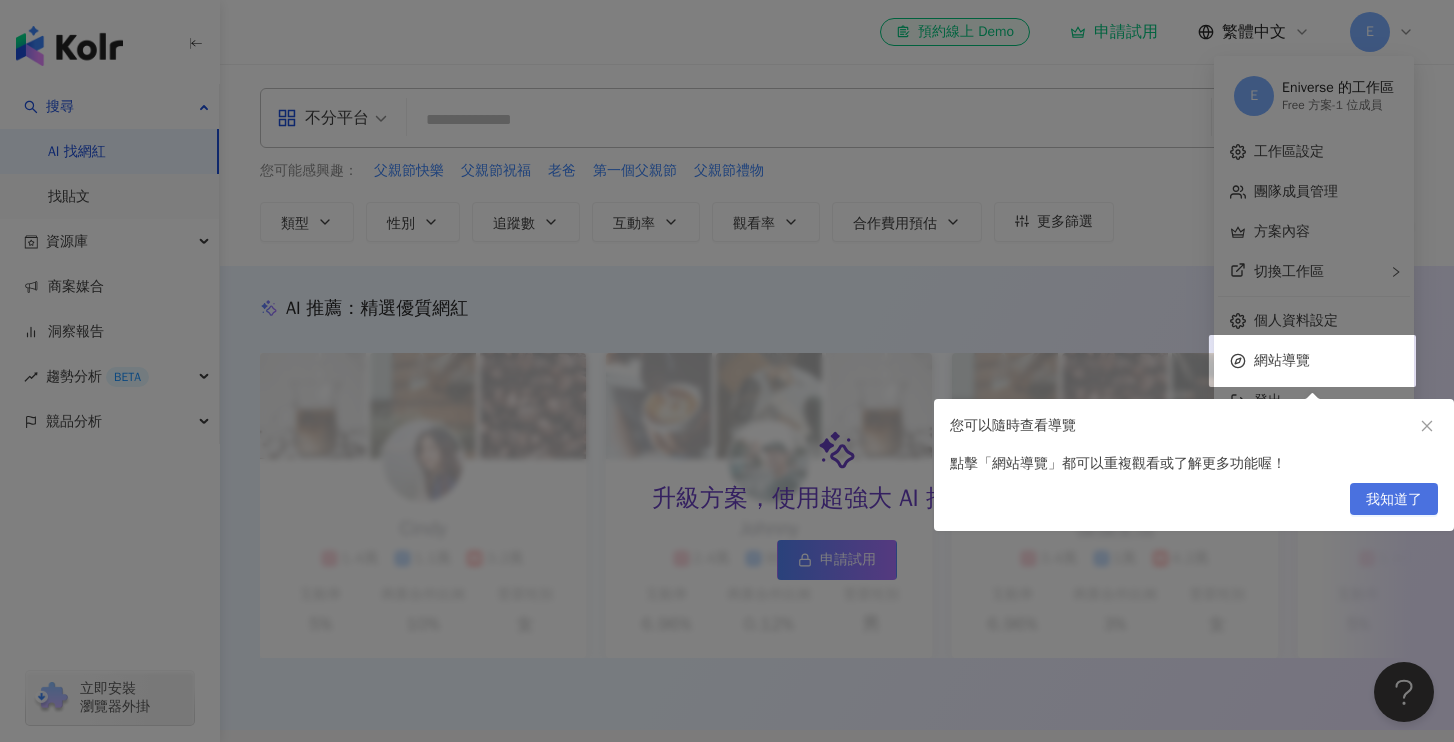 click on "我知道了" at bounding box center (1394, 500) 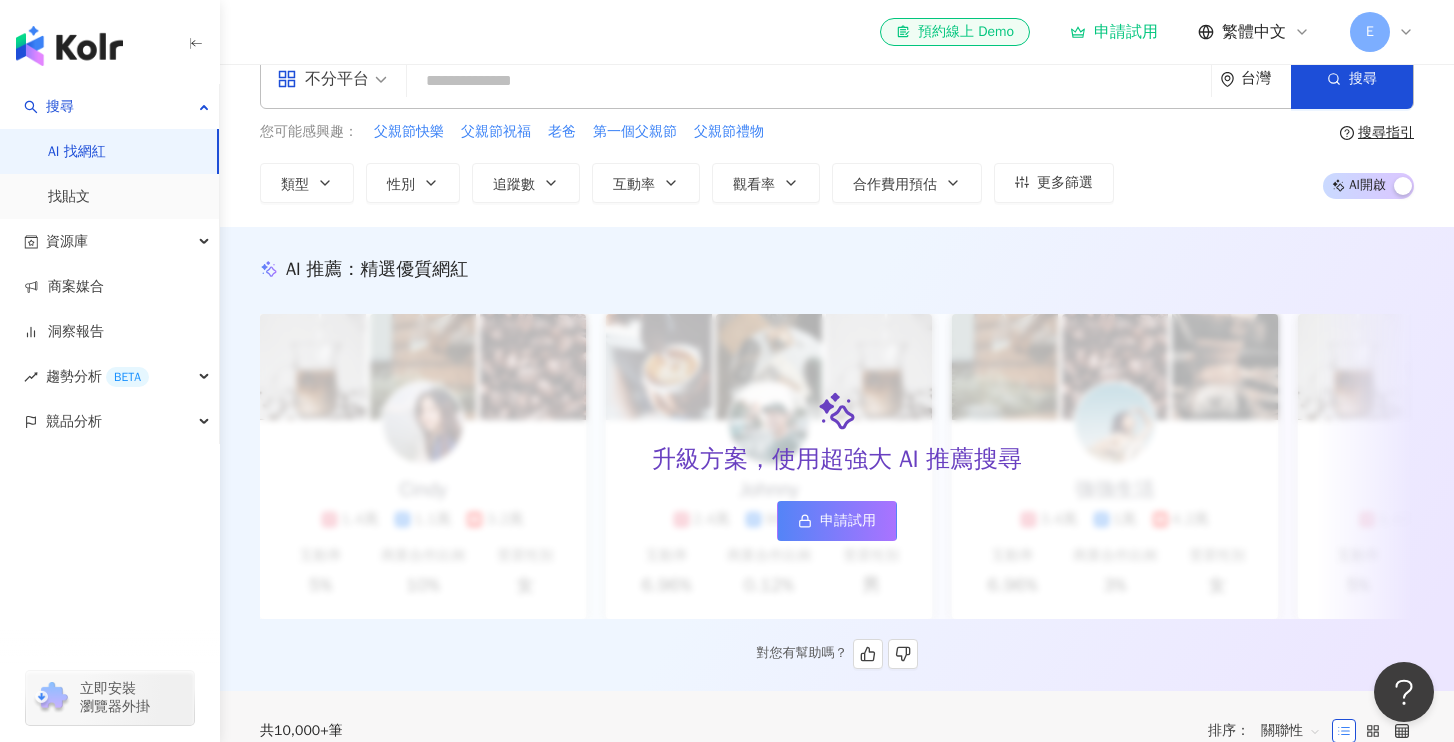 scroll, scrollTop: 0, scrollLeft: 0, axis: both 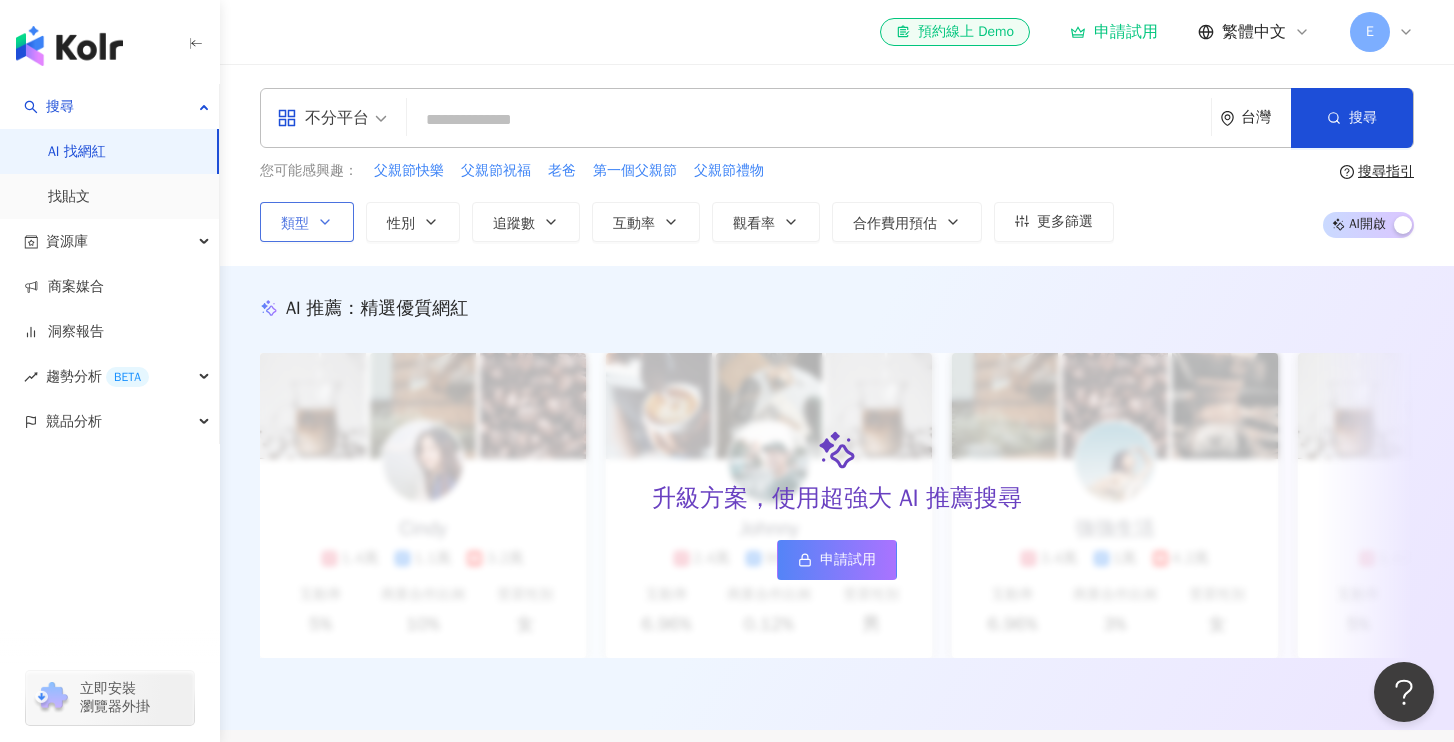click 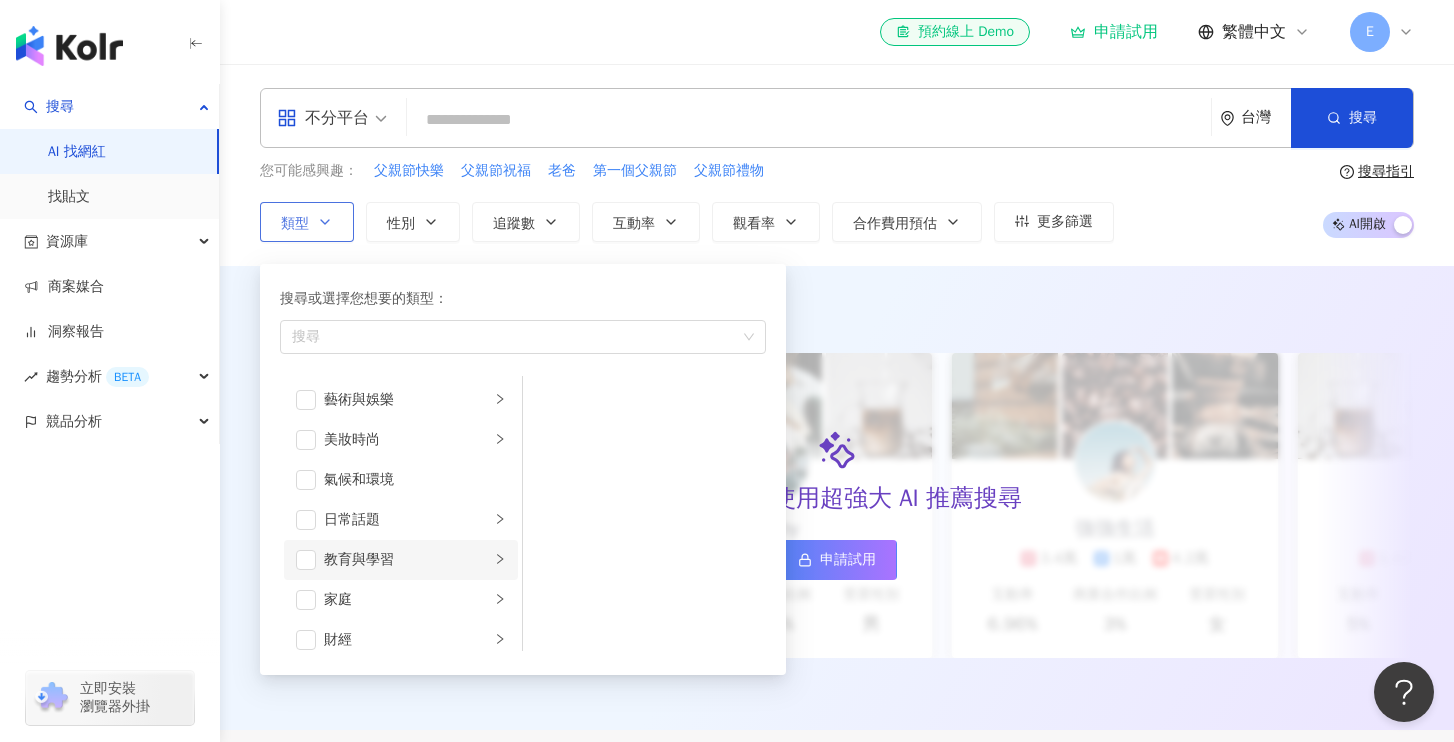 click on "教育與學習" at bounding box center [407, 560] 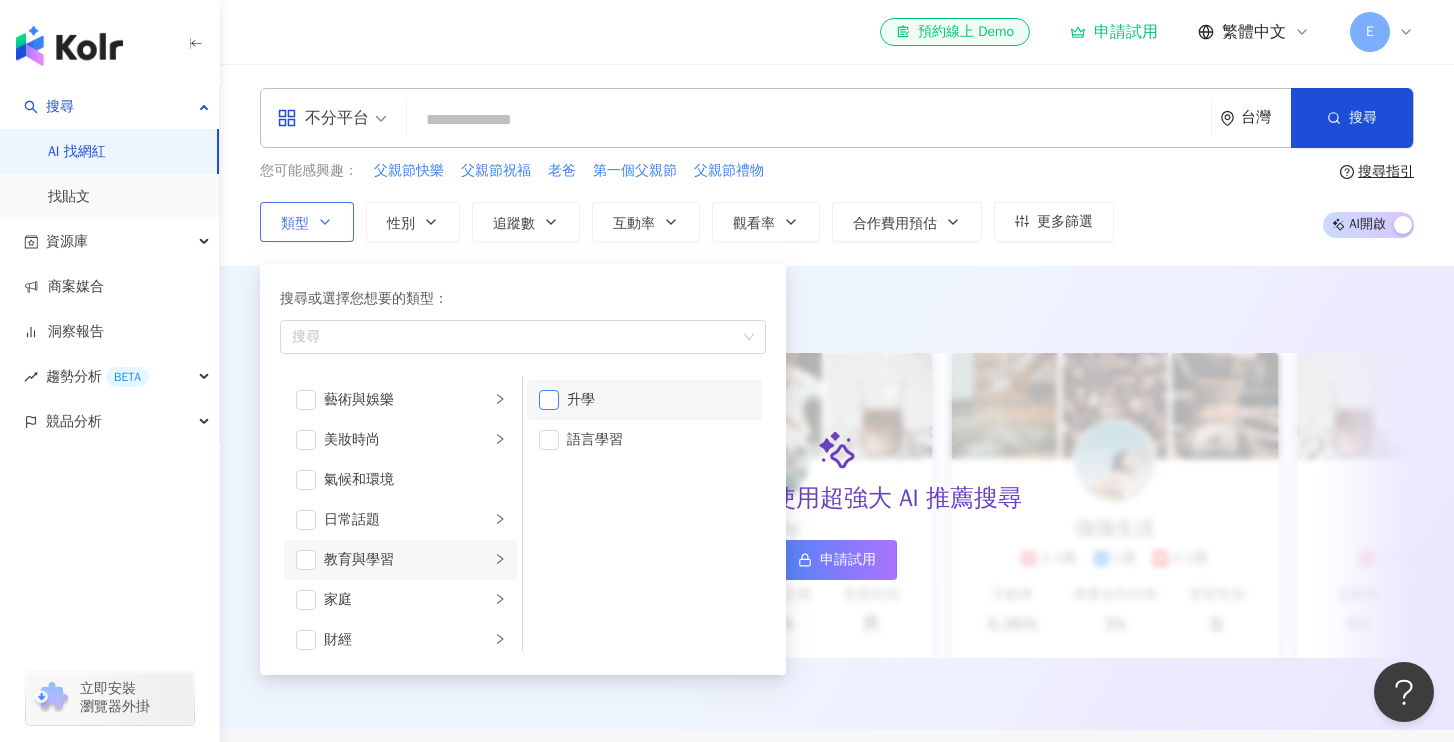 click at bounding box center [549, 400] 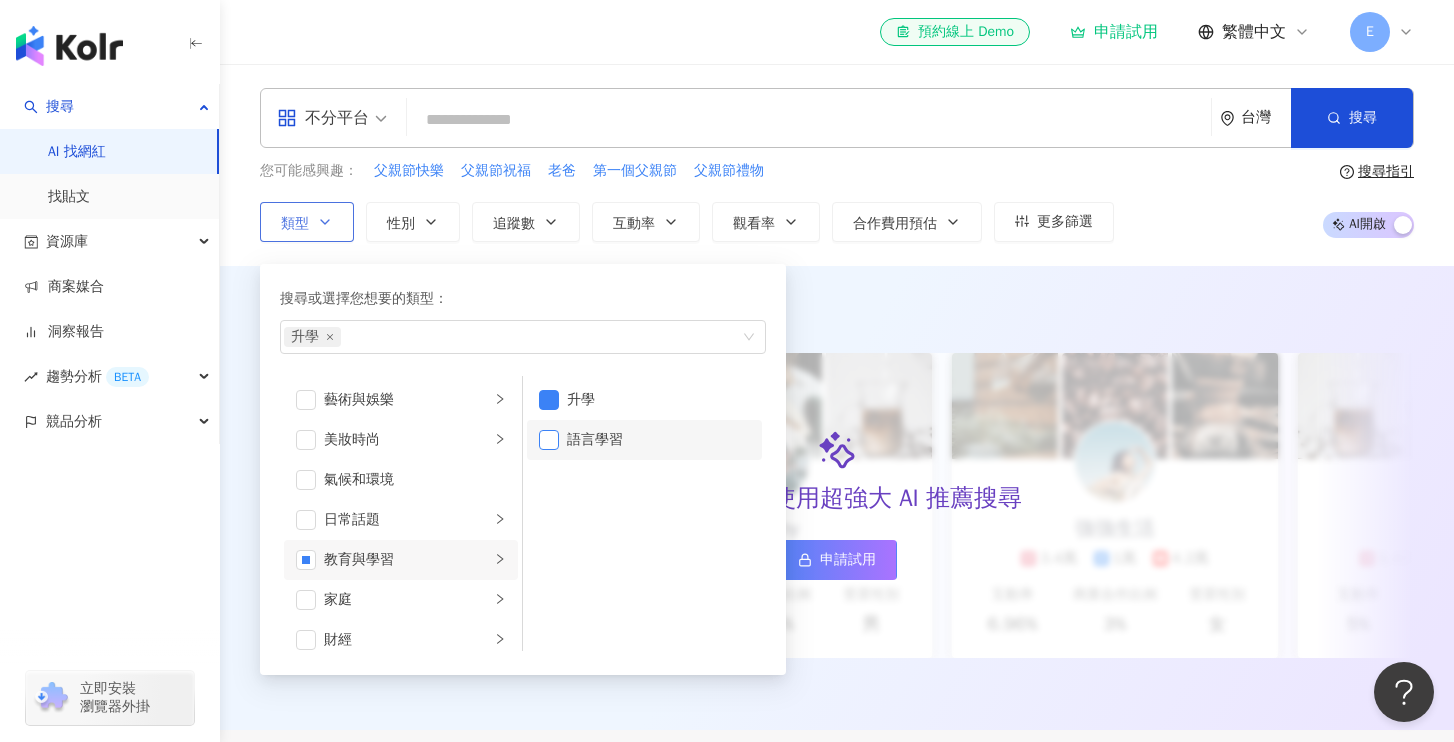 click at bounding box center [549, 440] 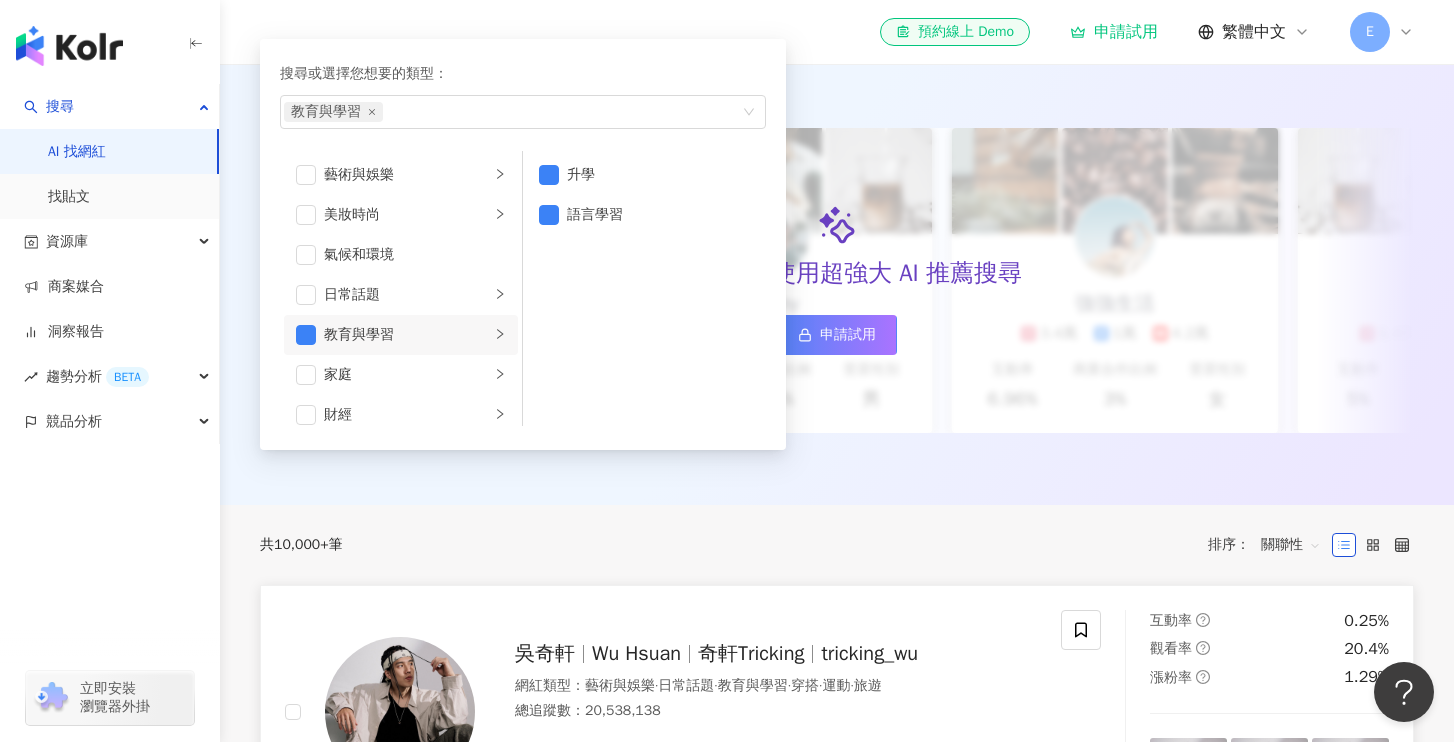 scroll, scrollTop: 222, scrollLeft: 0, axis: vertical 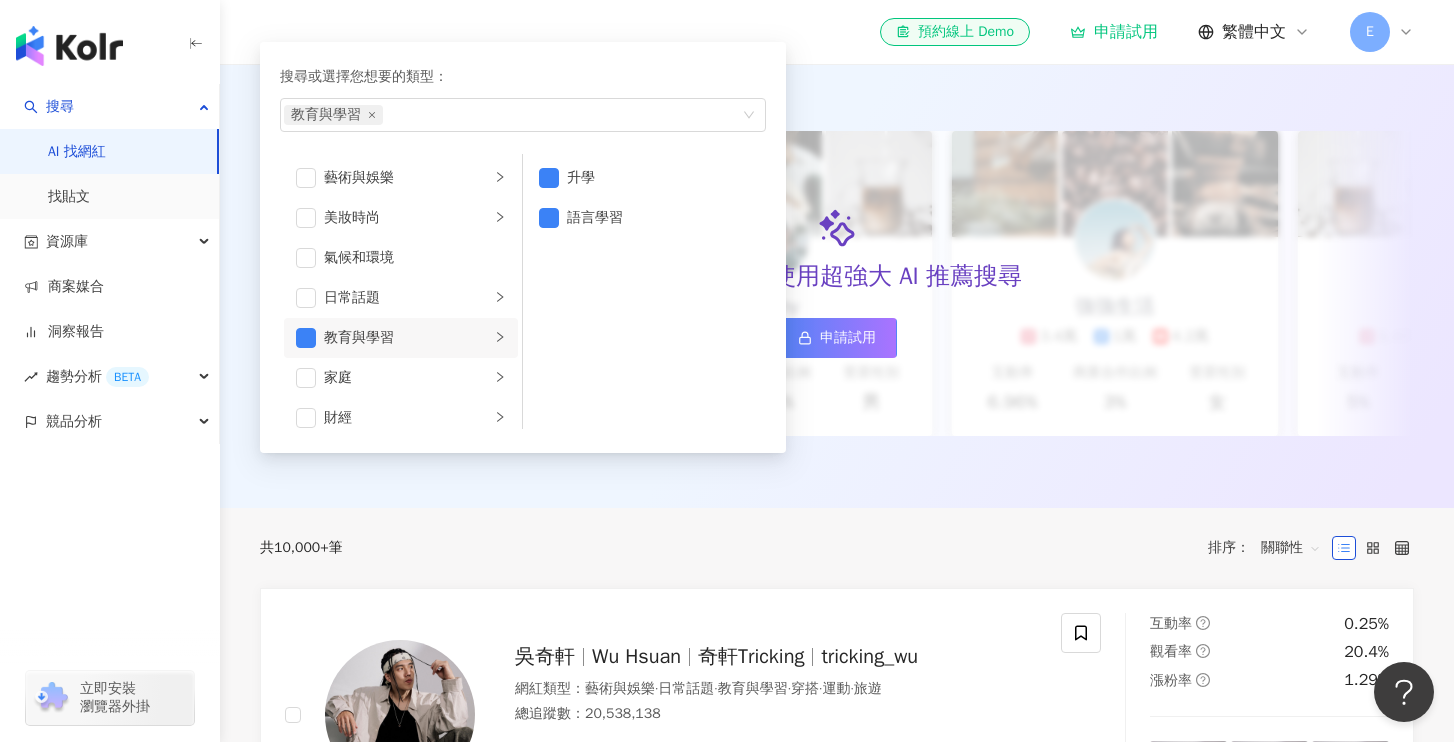 click on "共  10,000+  筆 排序： 關聯性" at bounding box center (837, 548) 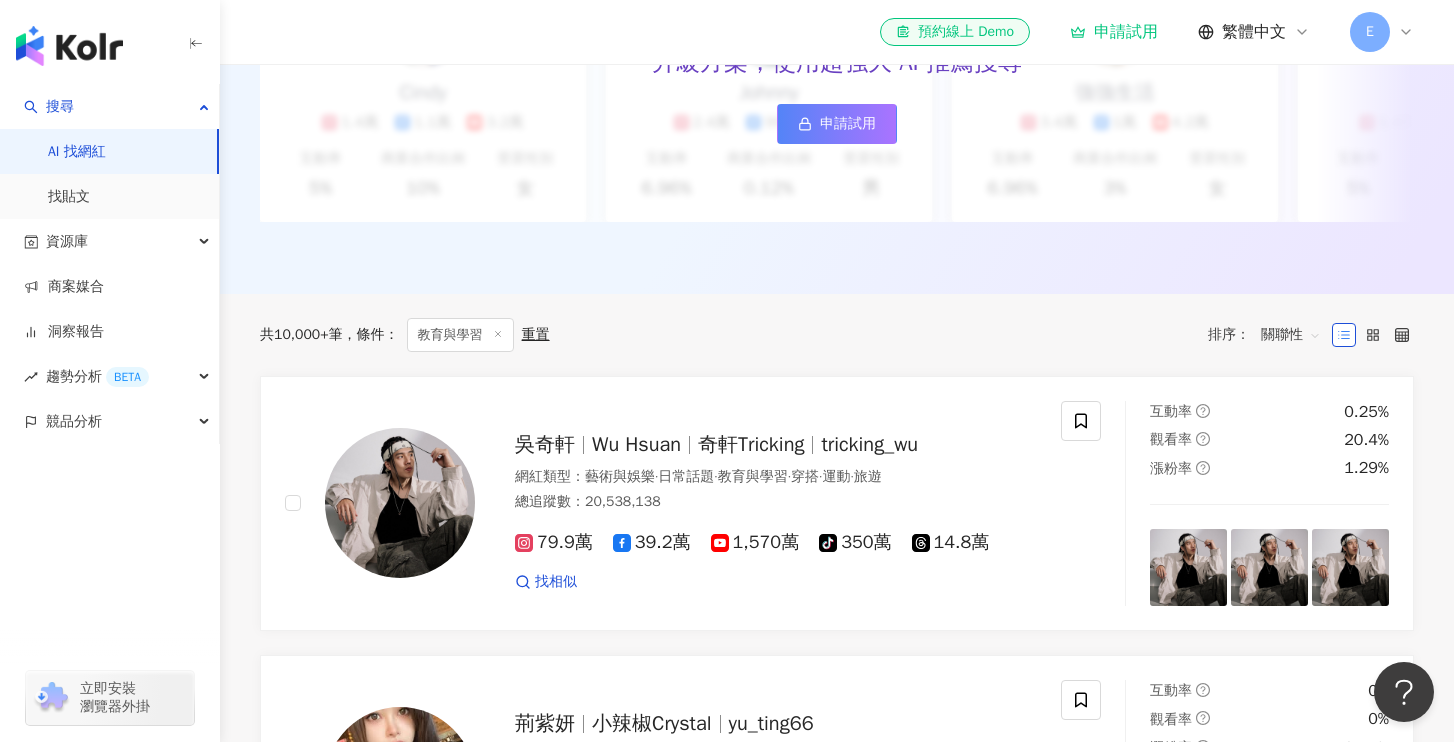 scroll, scrollTop: 0, scrollLeft: 0, axis: both 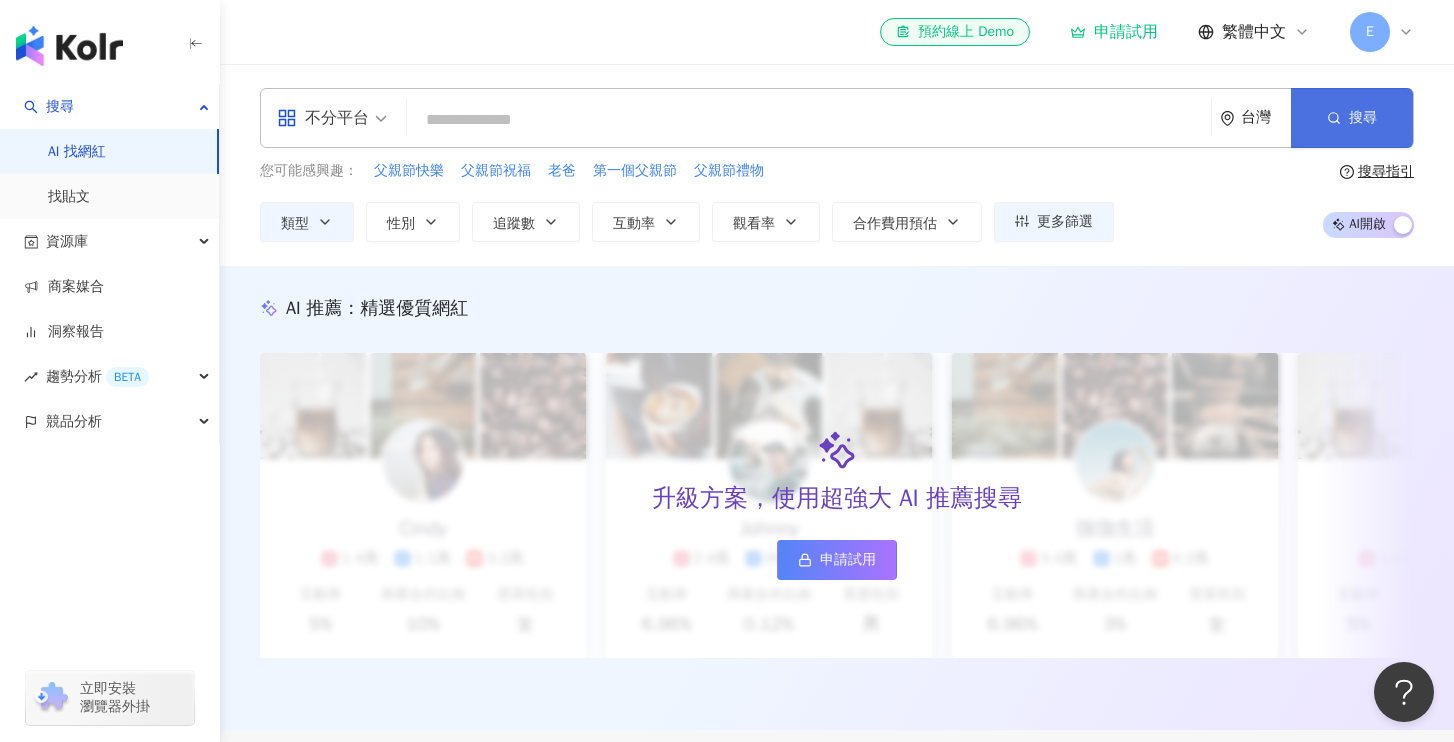 click on "搜尋" at bounding box center [1352, 118] 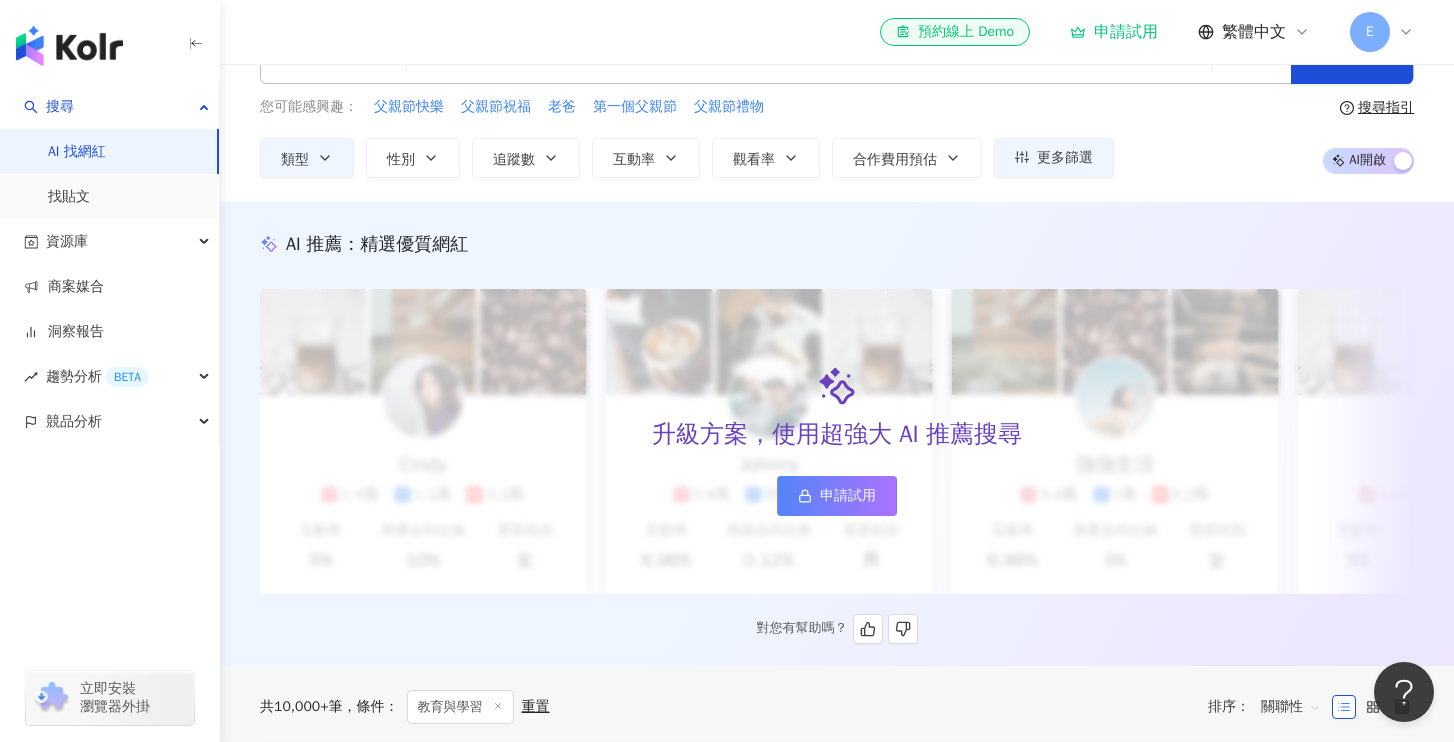 scroll, scrollTop: 0, scrollLeft: 0, axis: both 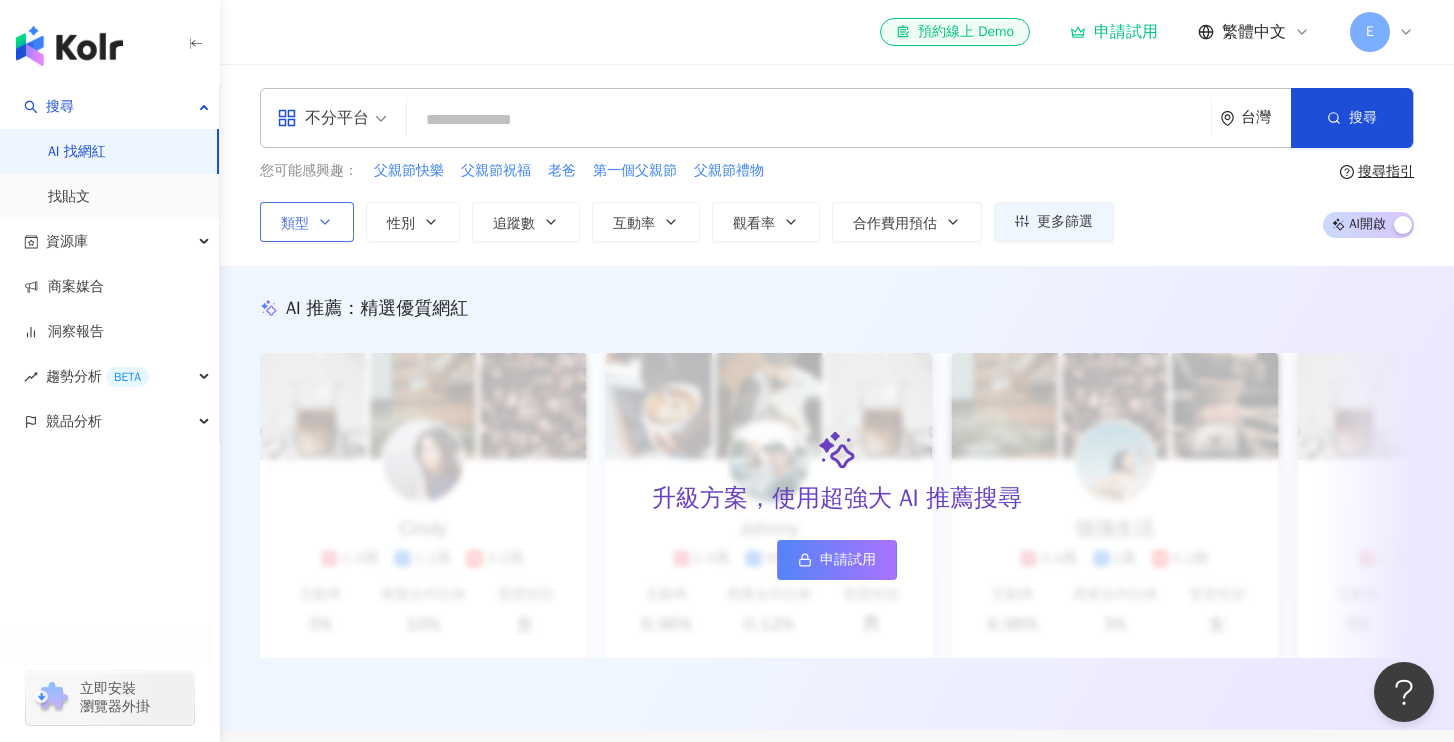 click 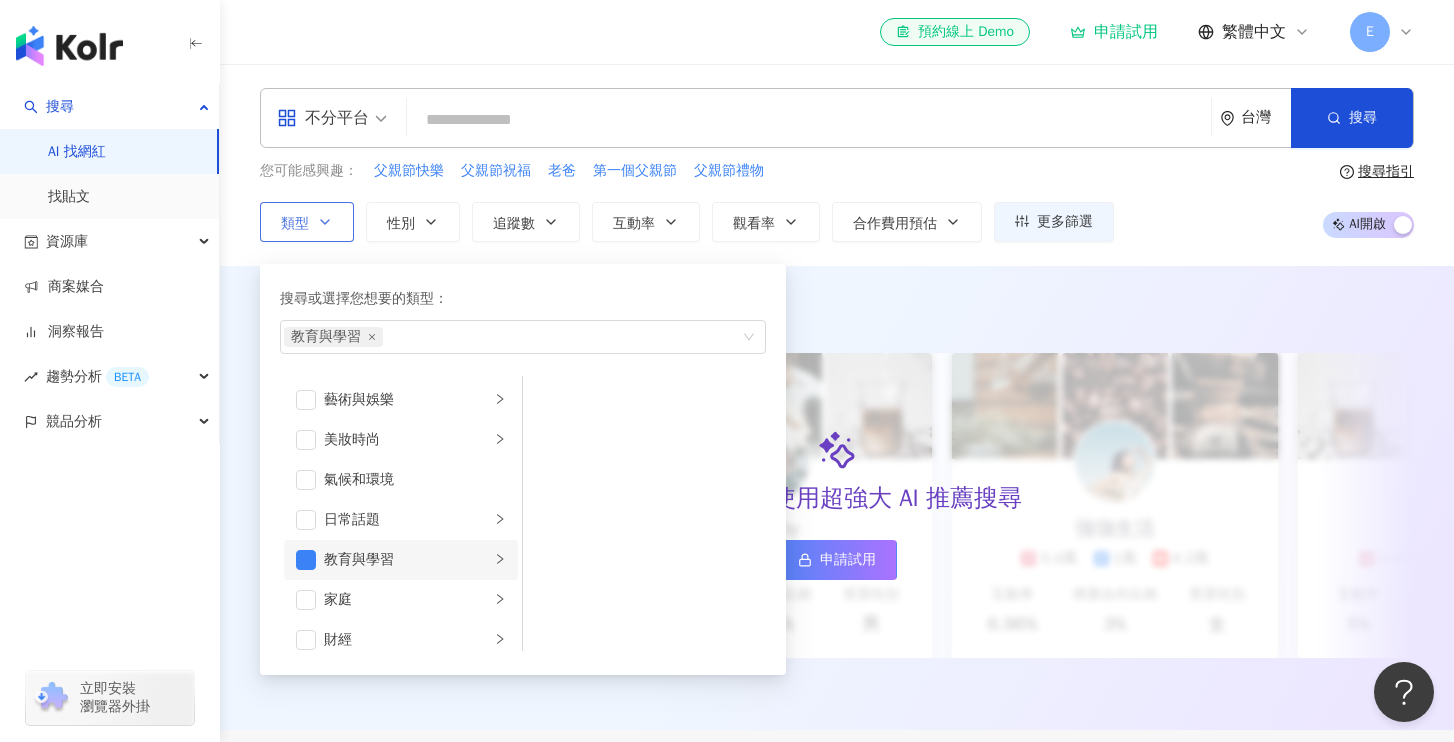 click on "教育與學習" at bounding box center (407, 560) 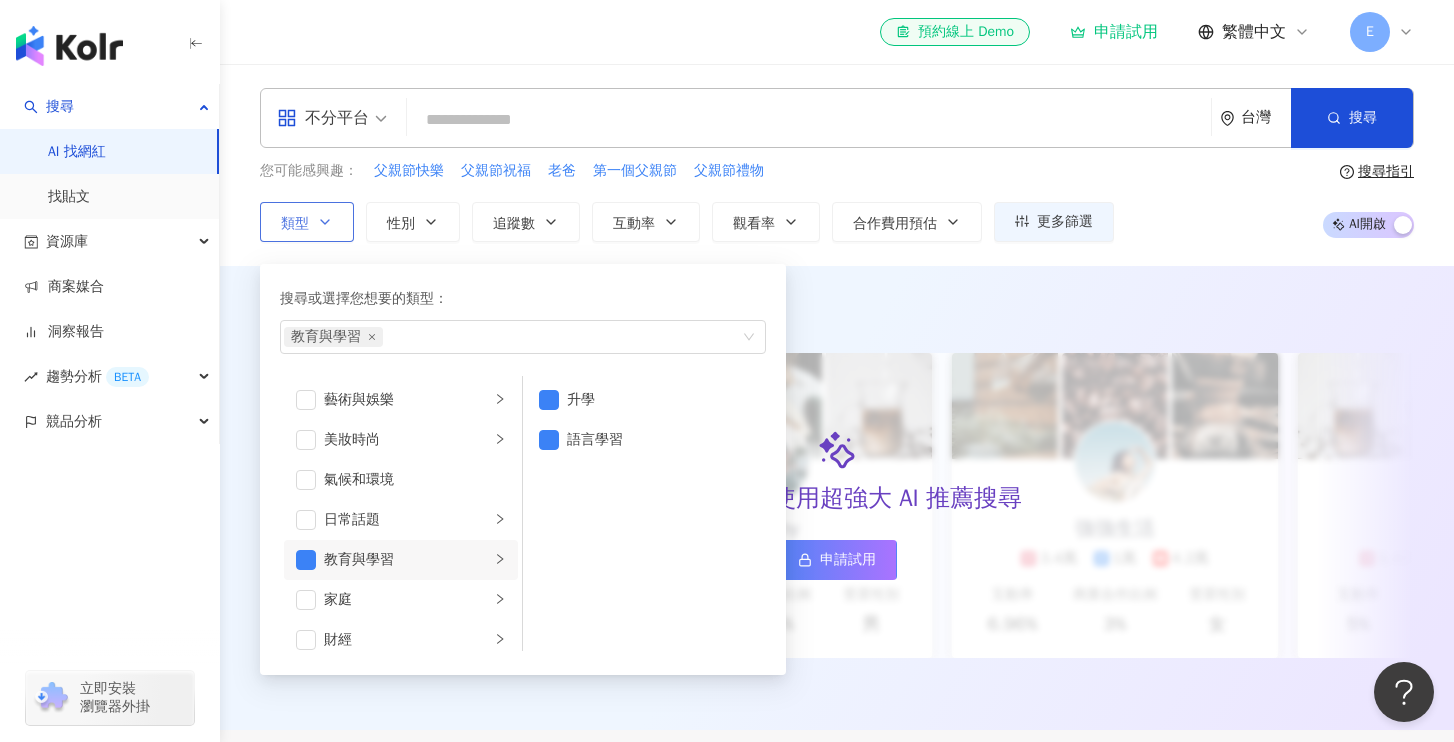 click on "教育與學習" at bounding box center [407, 560] 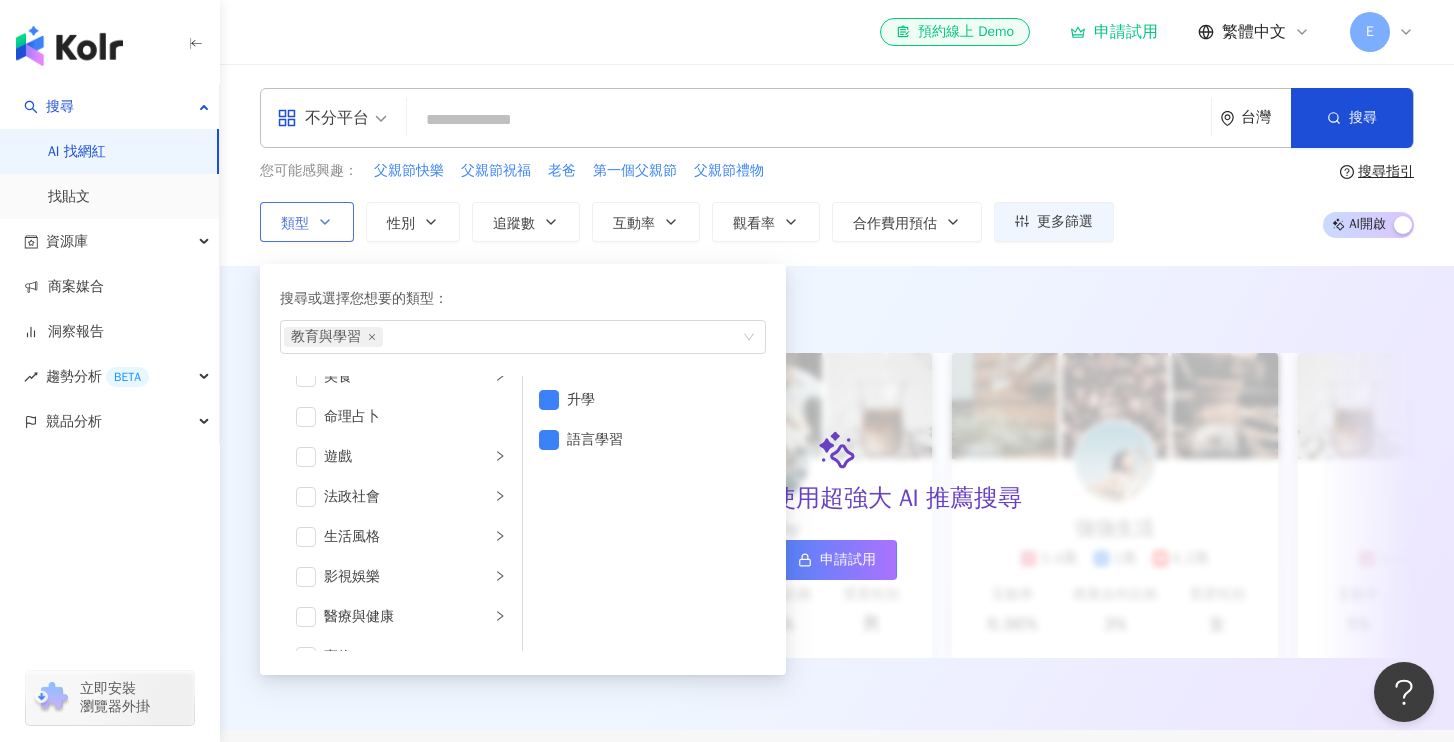 scroll, scrollTop: 693, scrollLeft: 0, axis: vertical 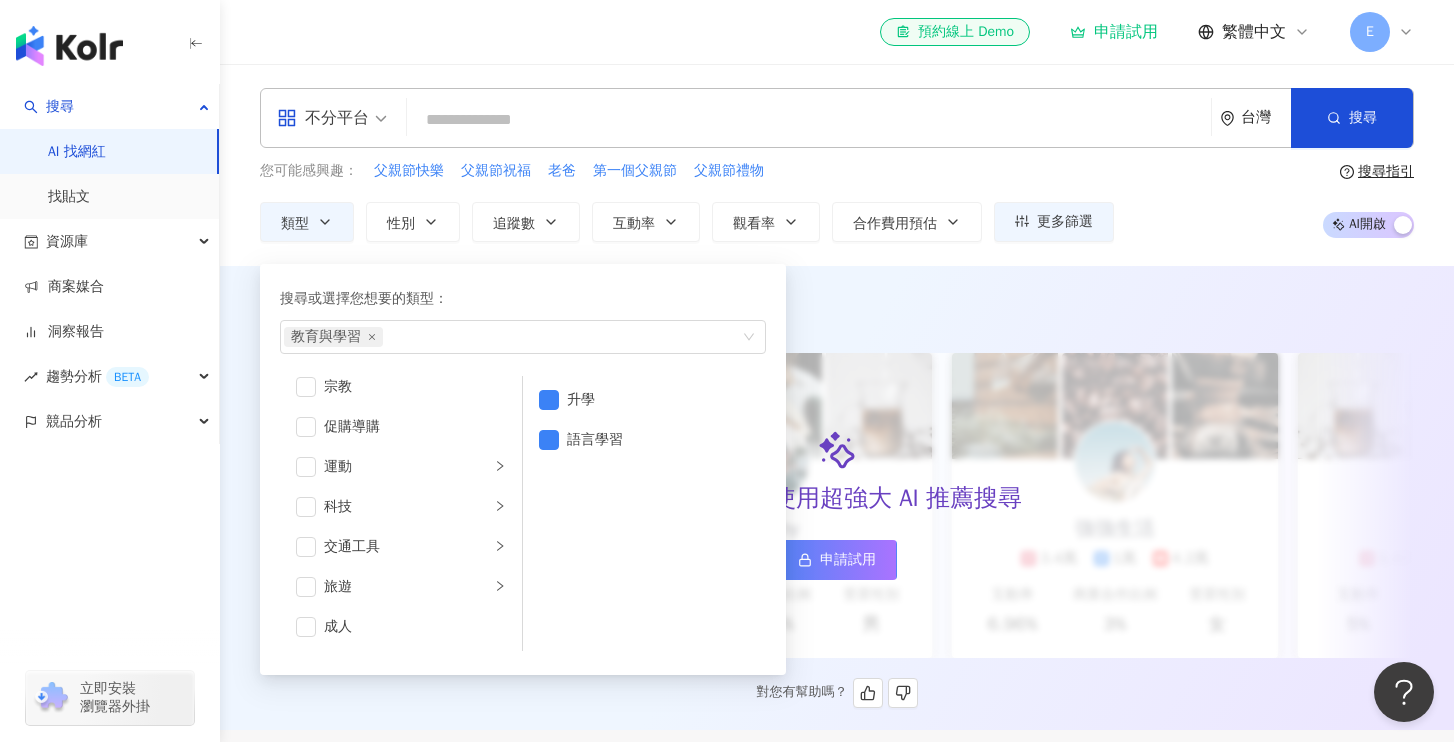 click on "升級方案，使用超強大 AI 推薦搜尋 申請試用" at bounding box center (837, 505) 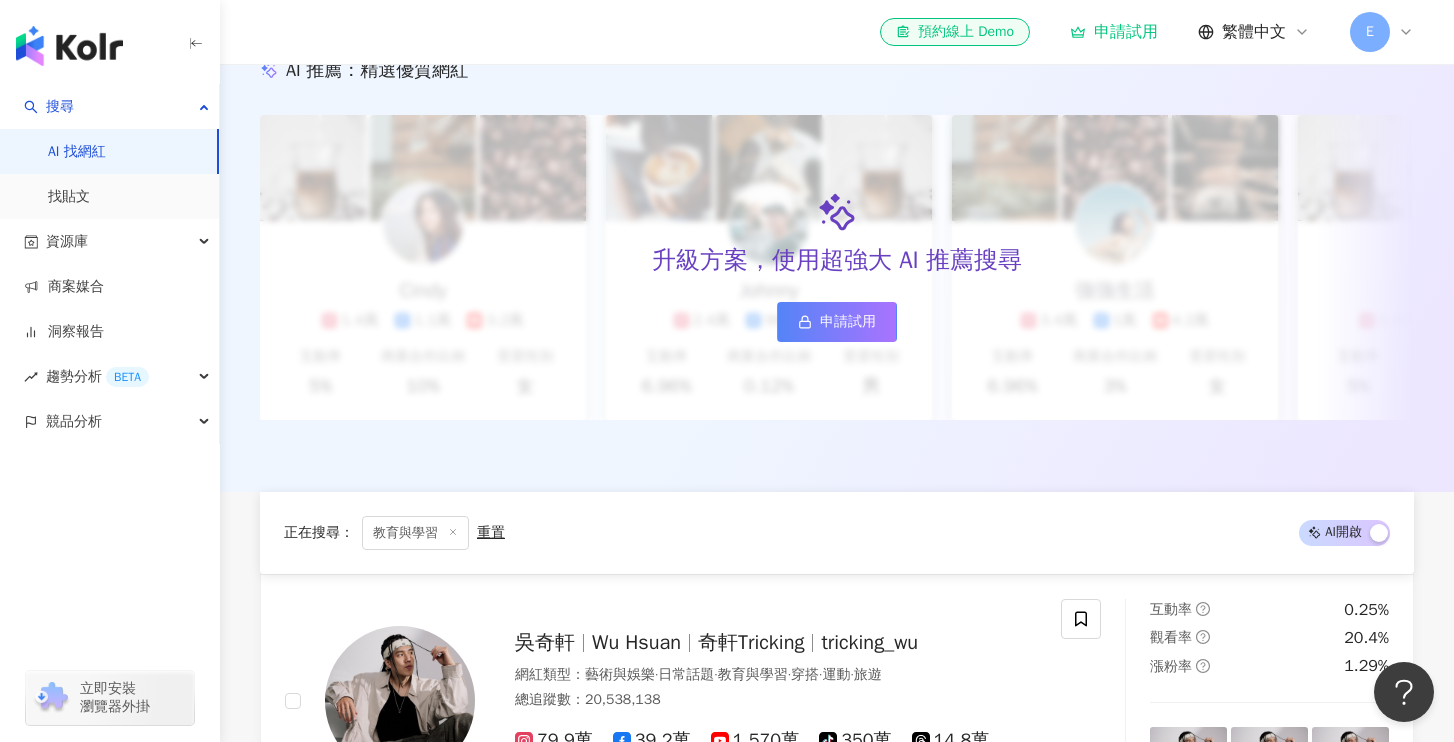 scroll, scrollTop: 0, scrollLeft: 0, axis: both 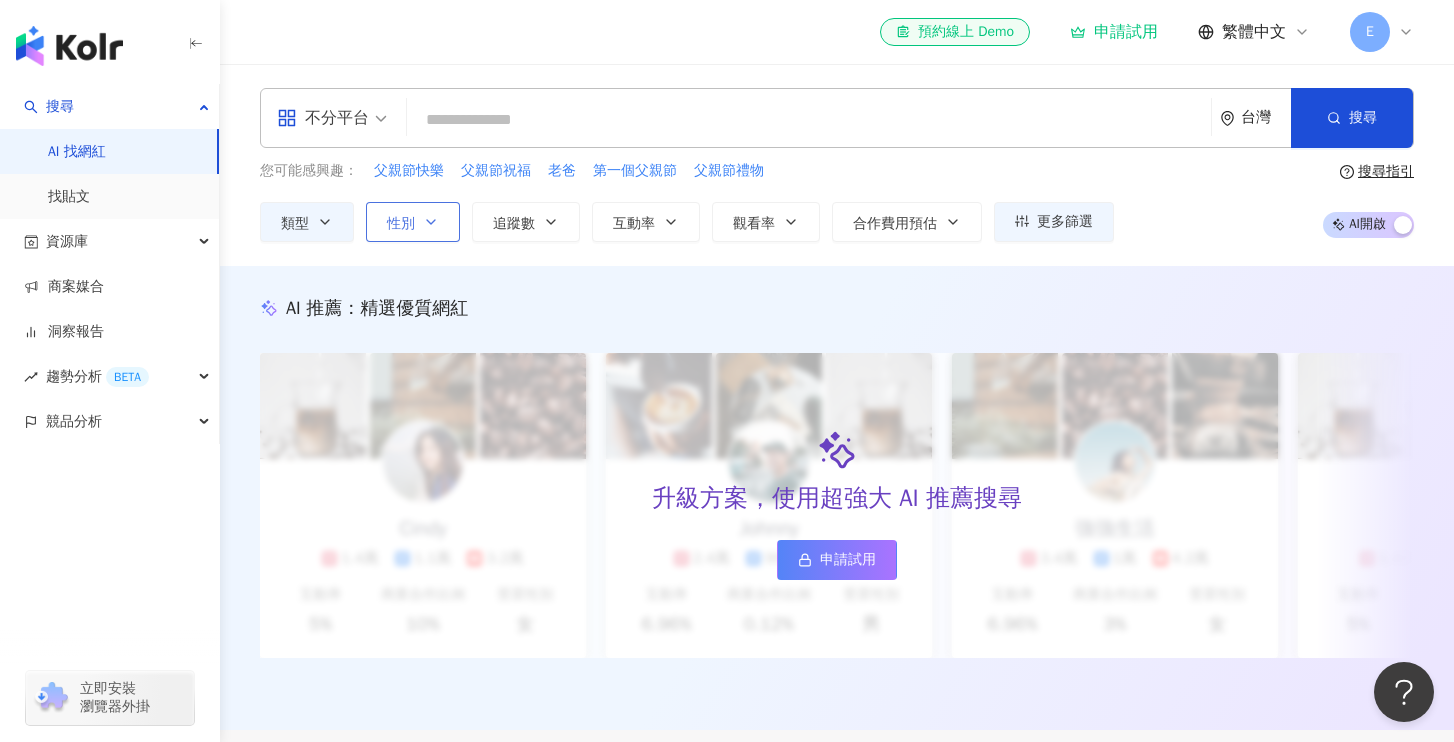 click 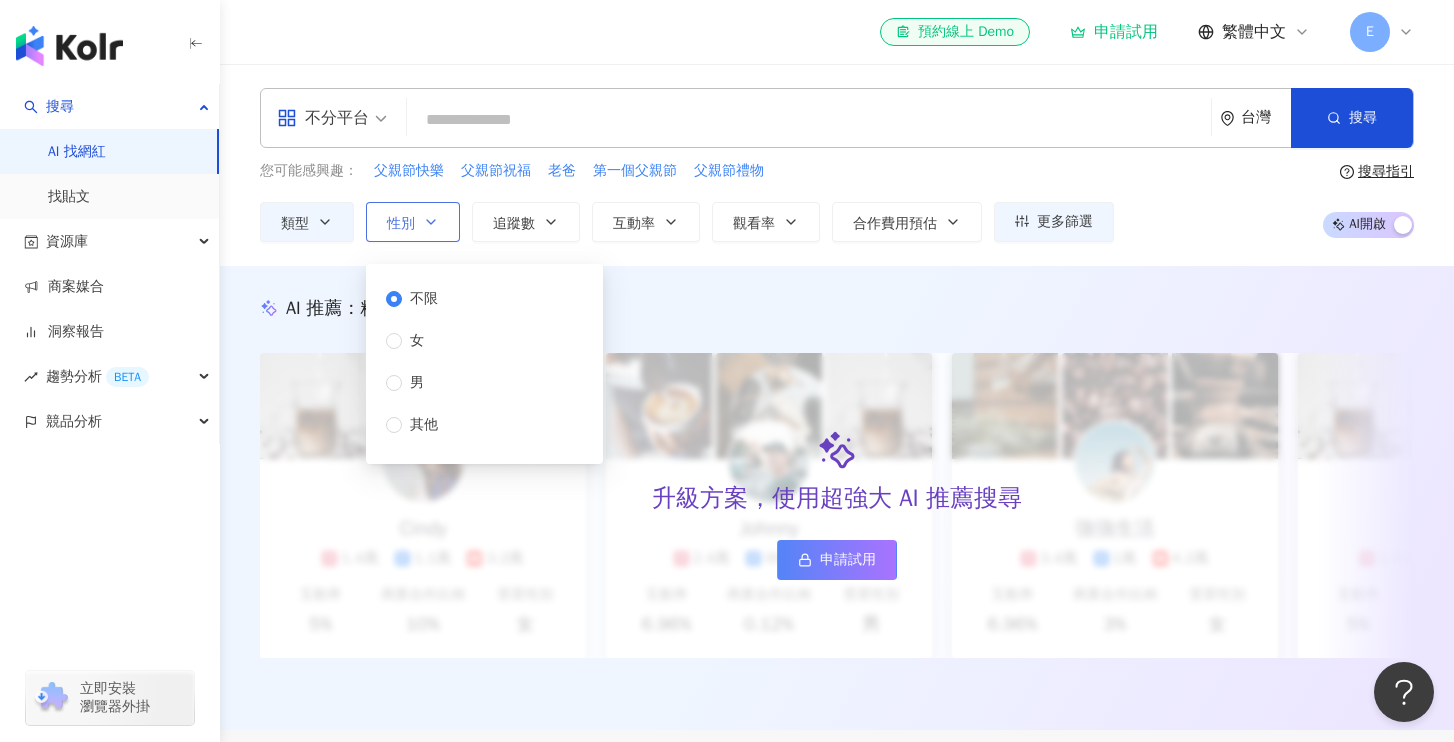 click 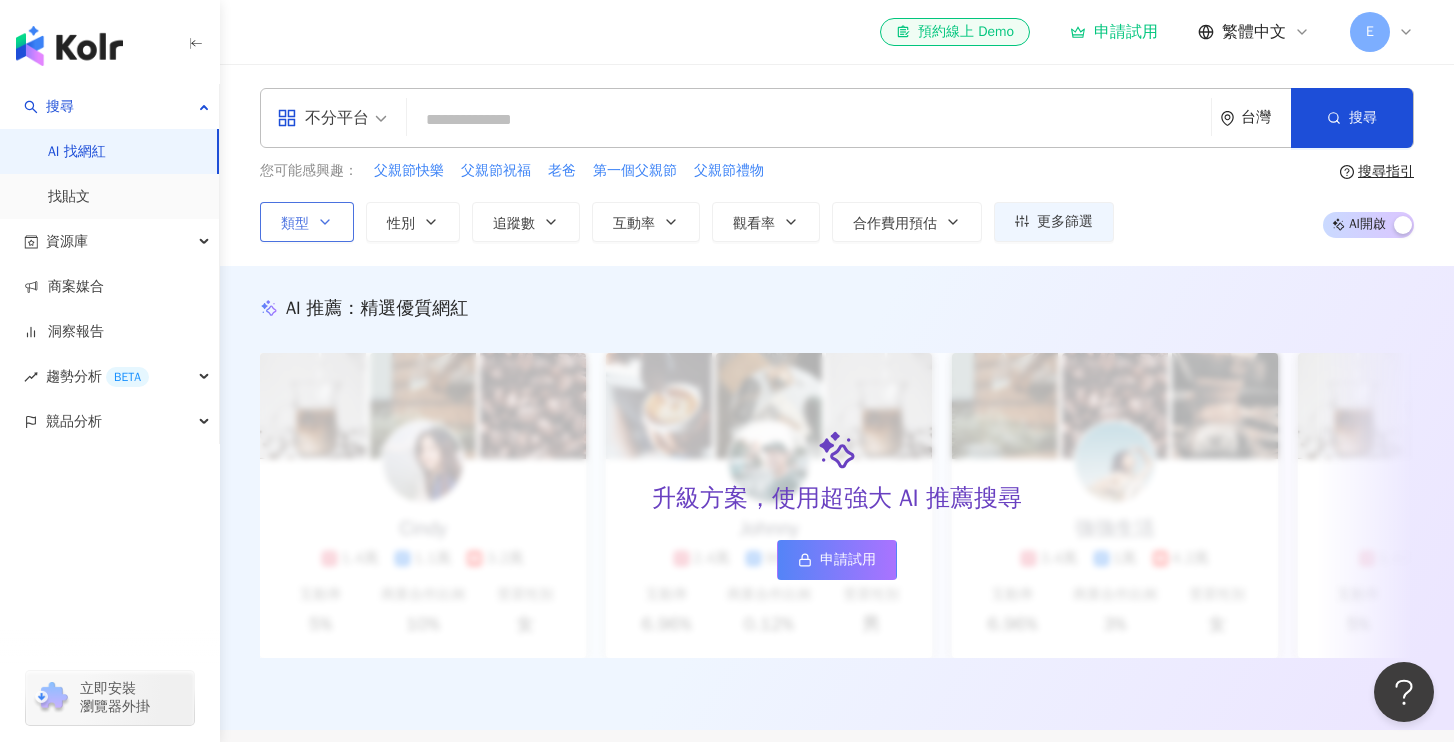 click 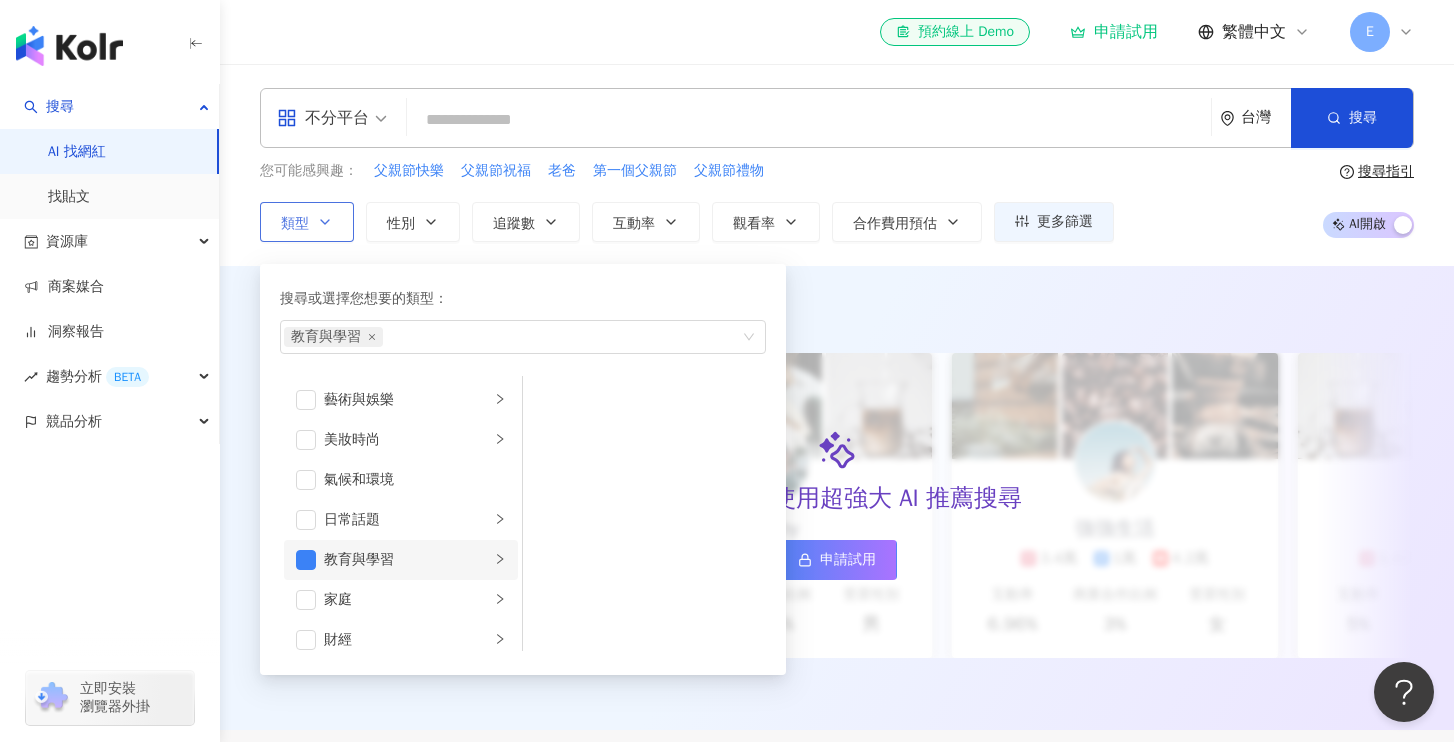 click on "教育與學習" at bounding box center [407, 560] 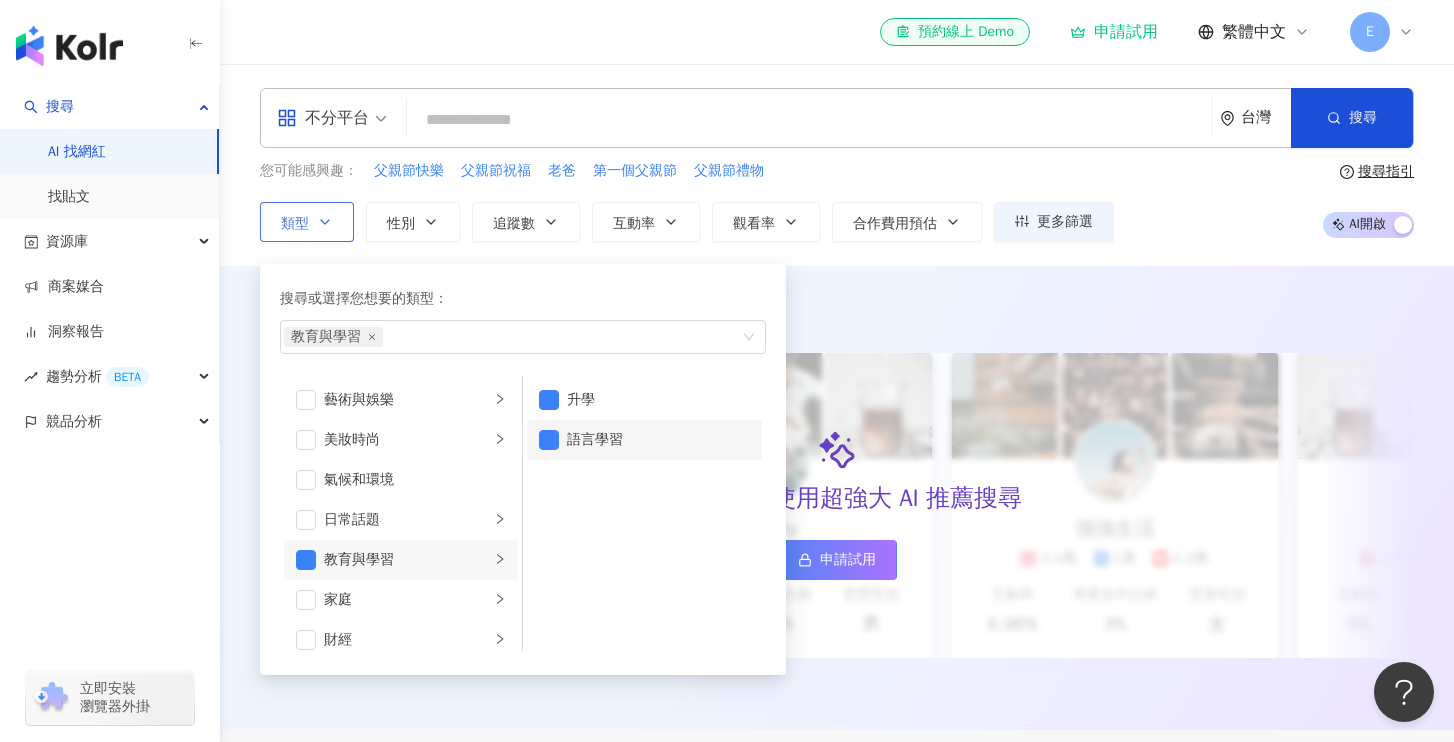 click on "語言學習" at bounding box center [658, 440] 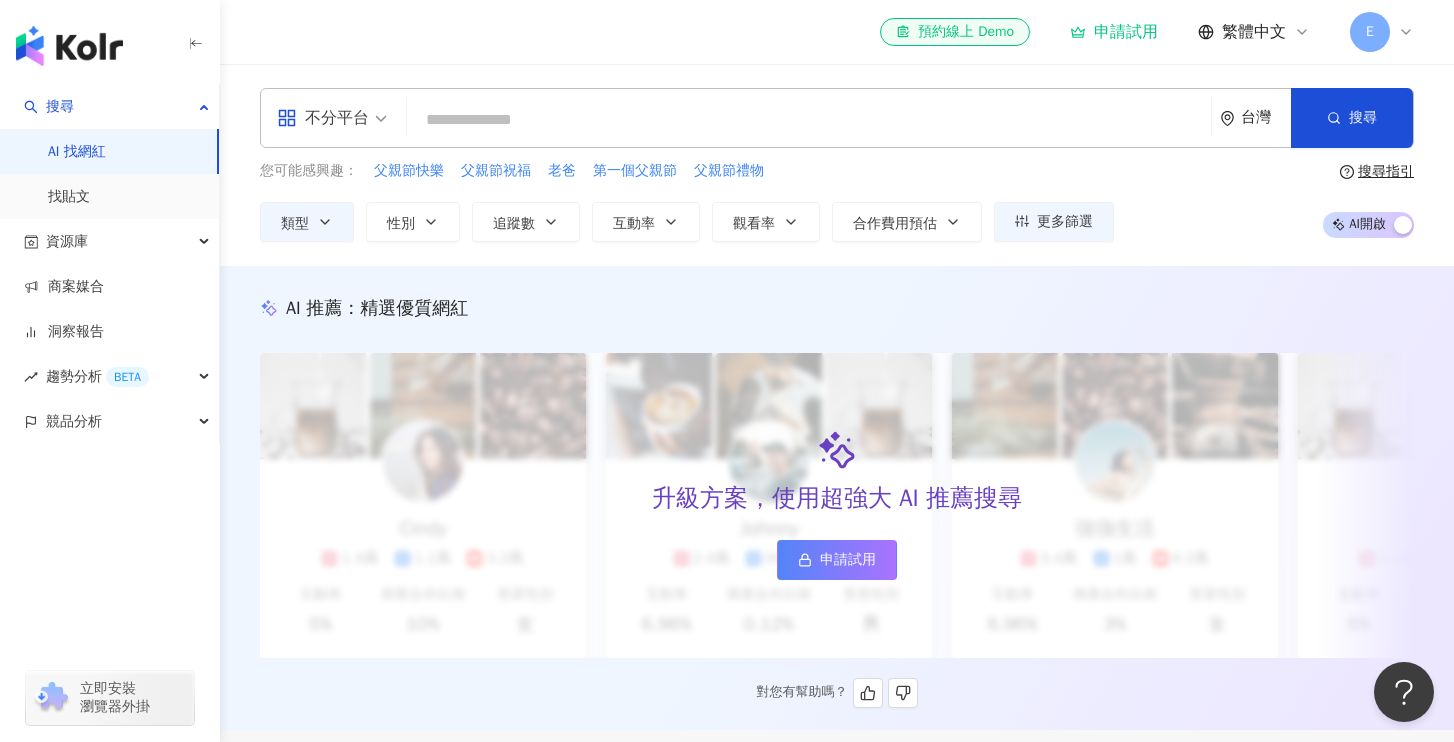 click on "升級方案，使用超強大 AI 推薦搜尋 申請試用" at bounding box center [837, 505] 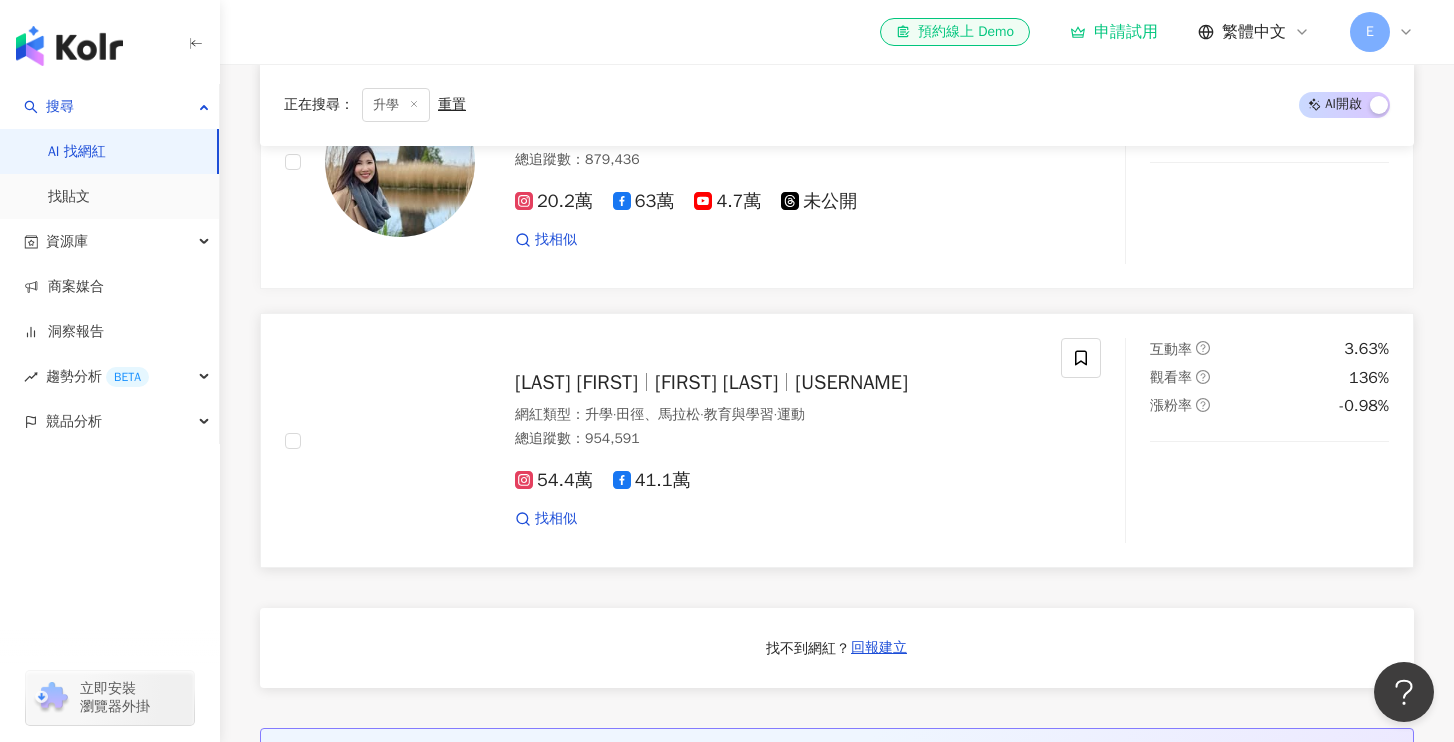 scroll, scrollTop: 1321, scrollLeft: 0, axis: vertical 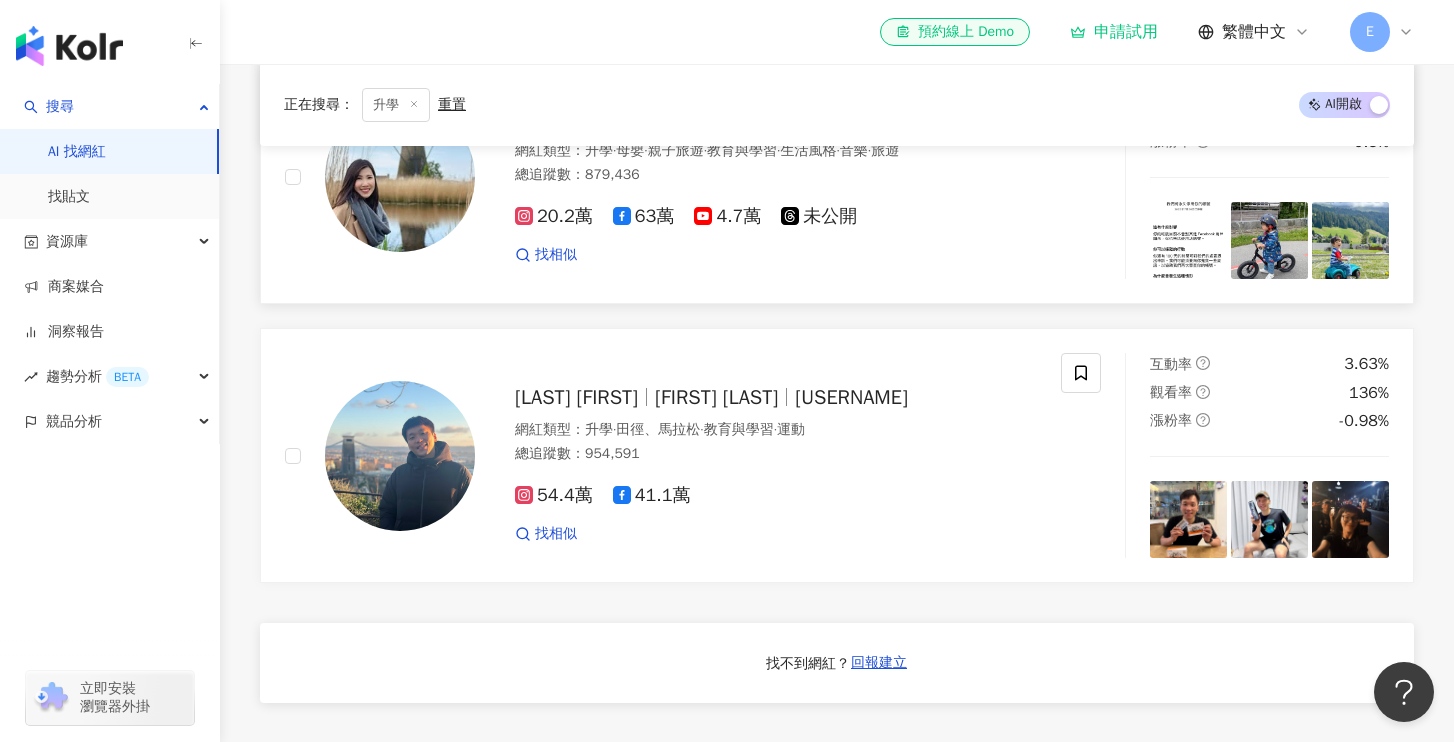 click on "4.7萬" at bounding box center [727, 216] 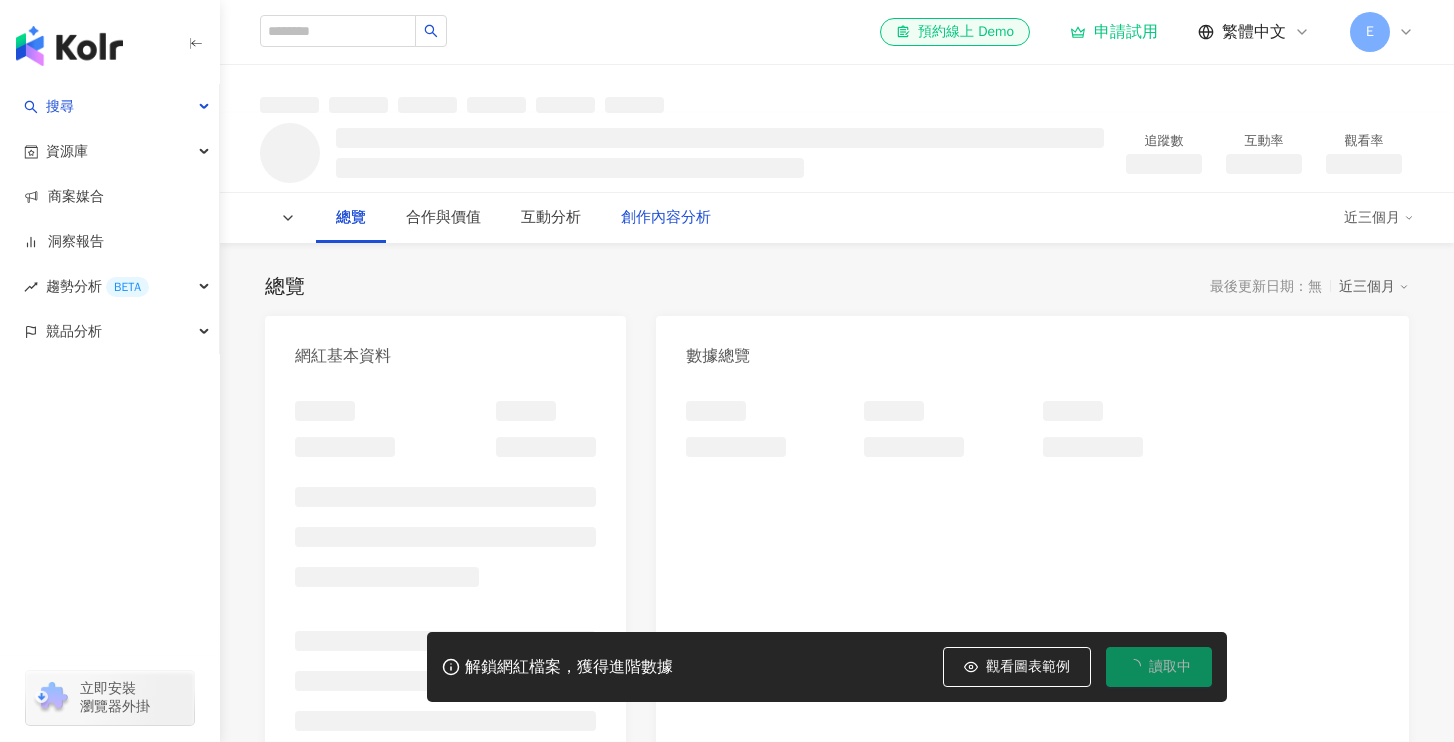 scroll, scrollTop: 0, scrollLeft: 0, axis: both 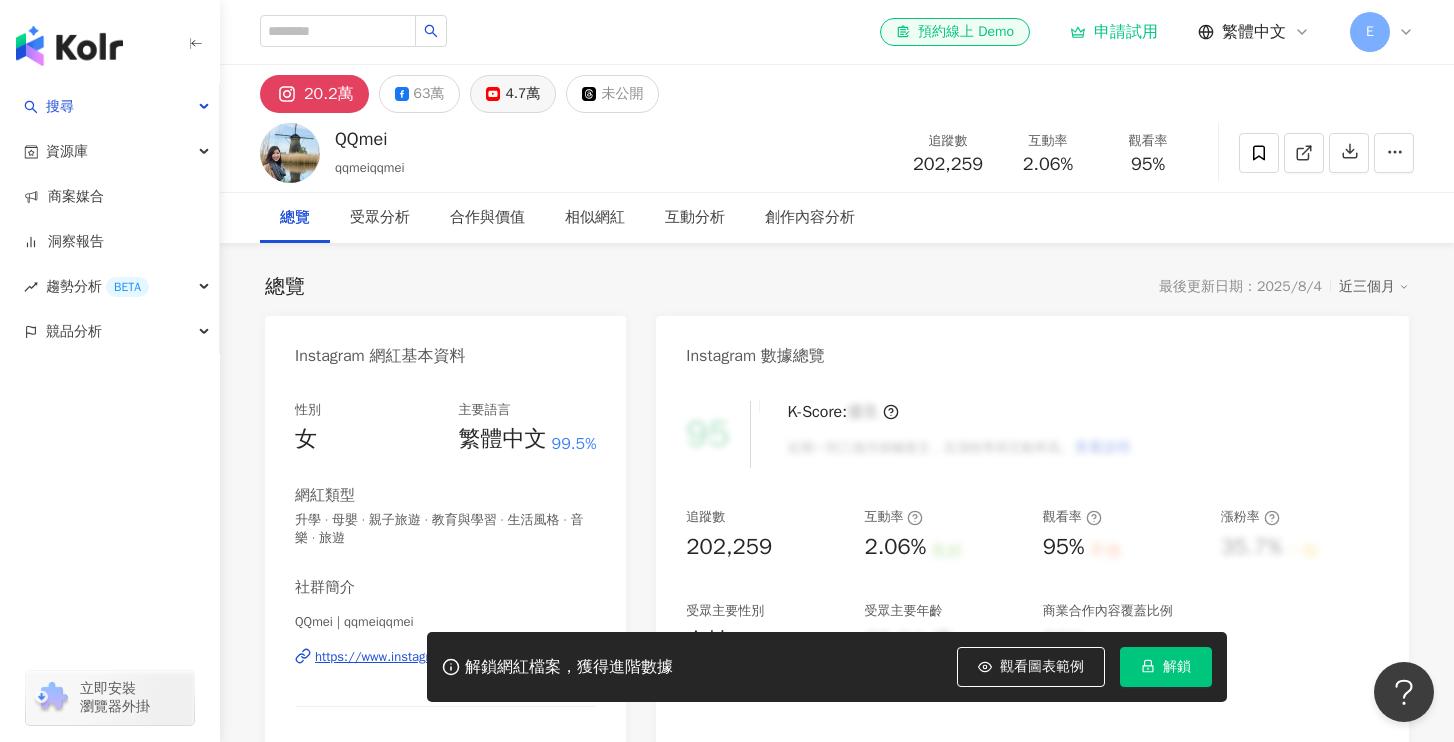 click on "4.7萬" at bounding box center (513, 94) 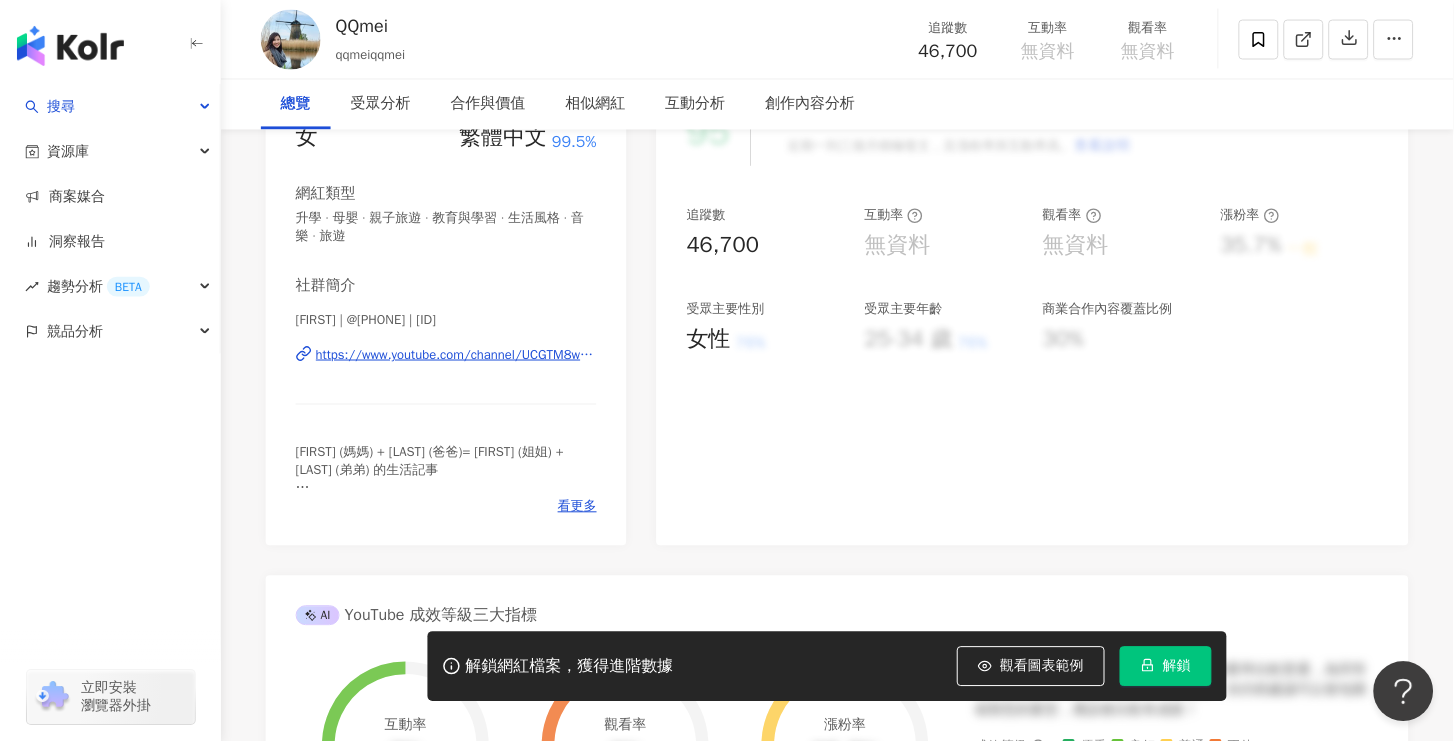 scroll, scrollTop: 0, scrollLeft: 0, axis: both 